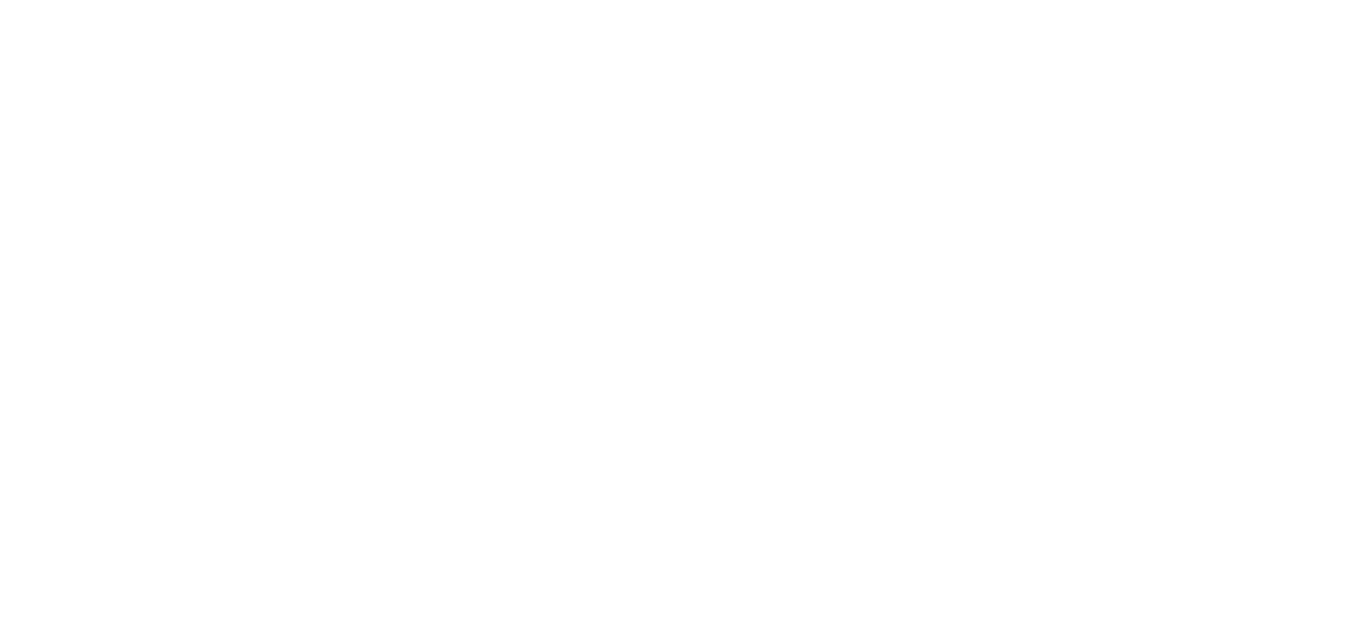 scroll, scrollTop: 0, scrollLeft: 0, axis: both 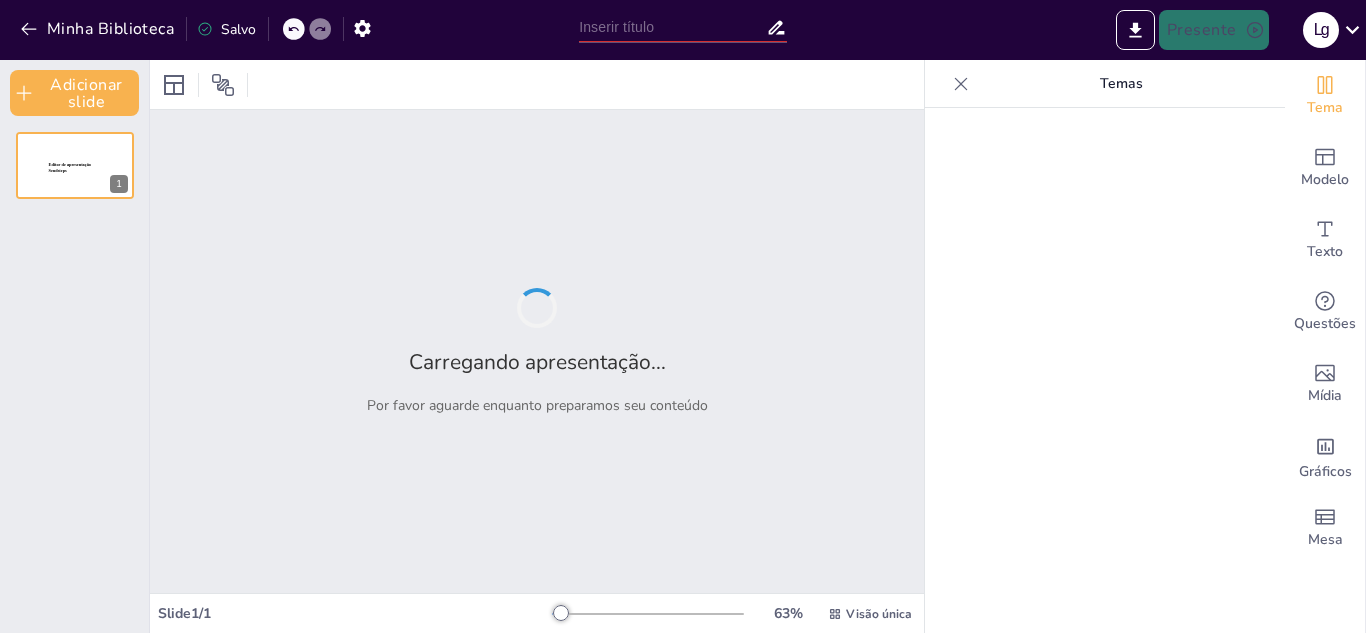 type on "Interações Ecológicas: A Dinâmica das Cadeias Alimentares" 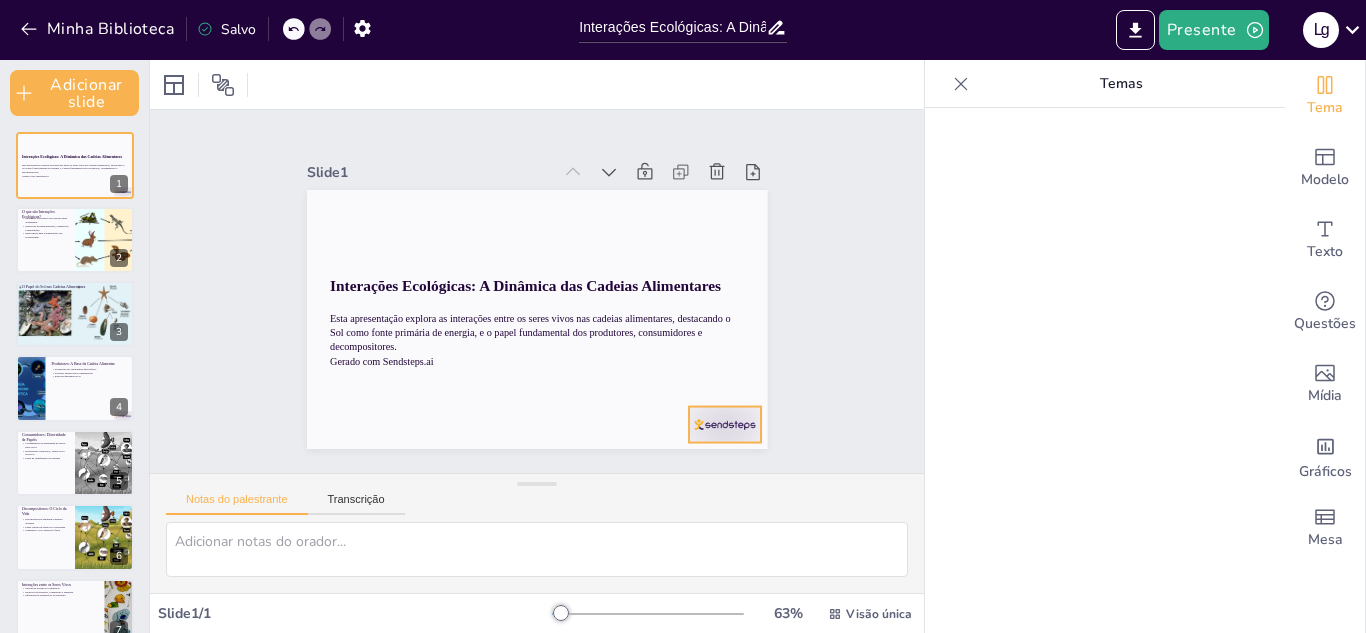 click at bounding box center [633, 500] 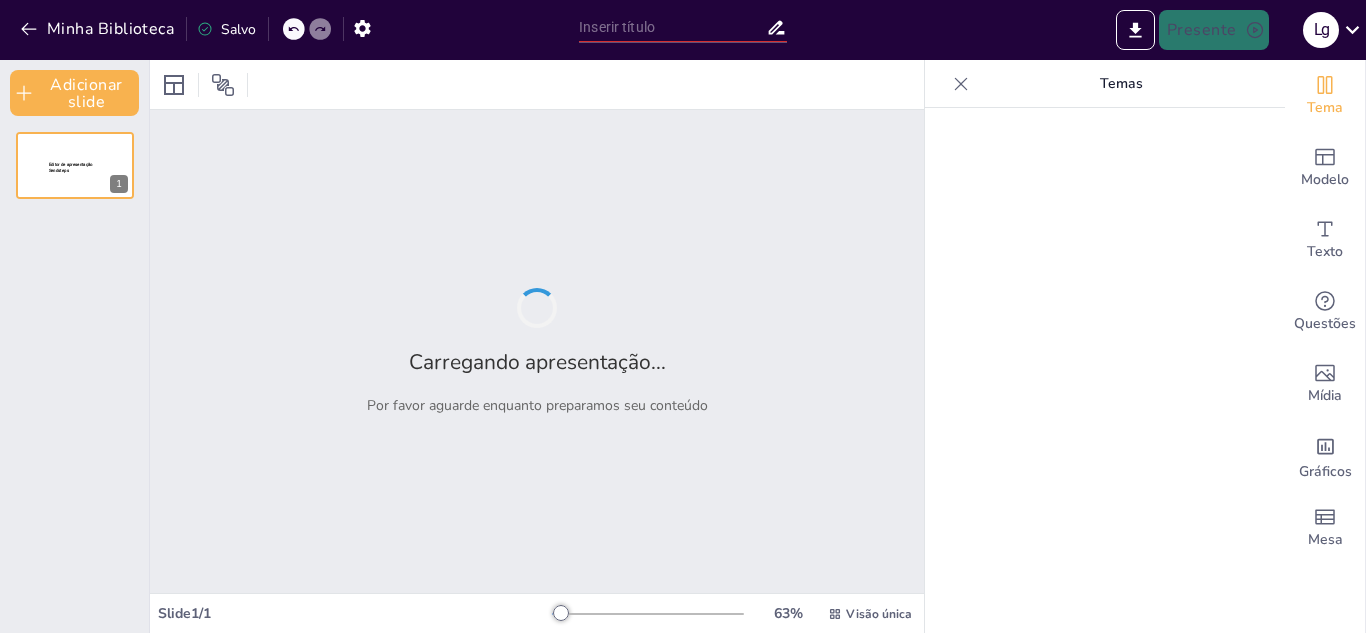 type on "Interações Ecológicas: A Dinâmica das Cadeias Alimentares" 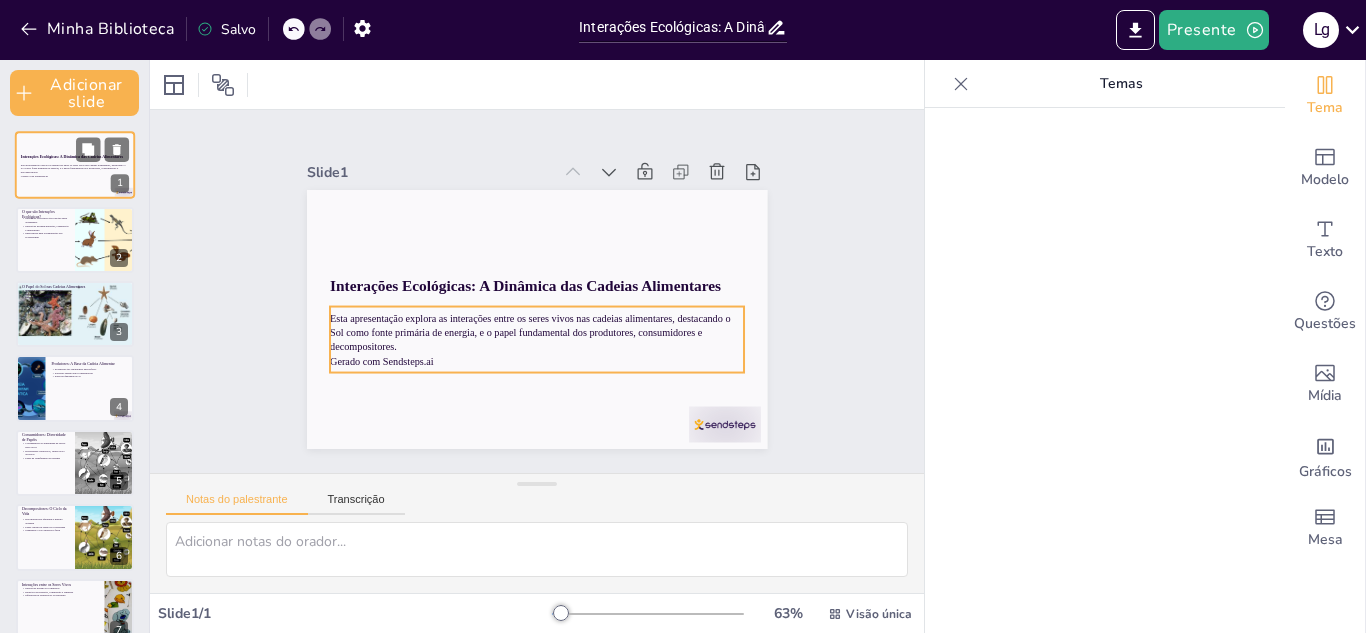 click on "Esta apresentação explora as interações entre os seres vivos nas cadeias alimentares, destacando o Sol como fonte primária de energia, e o papel fundamental dos produtores, consumidores e decompositores." at bounding box center (73, 169) 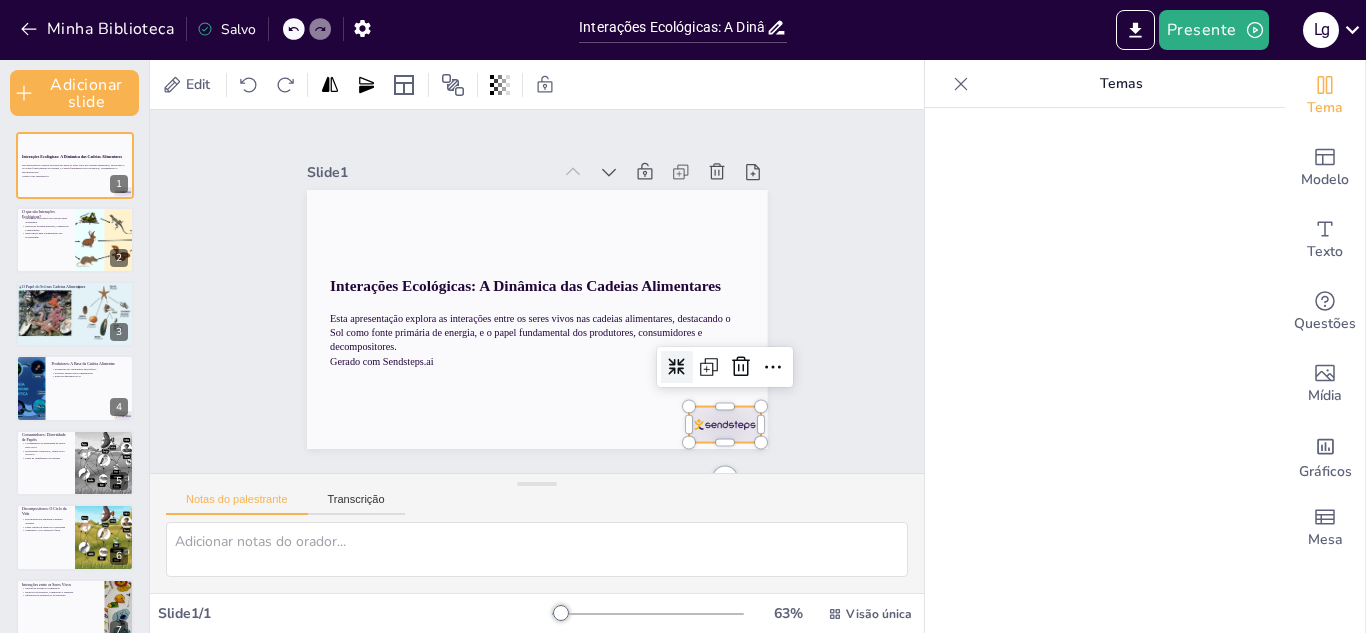 click at bounding box center [563, 520] 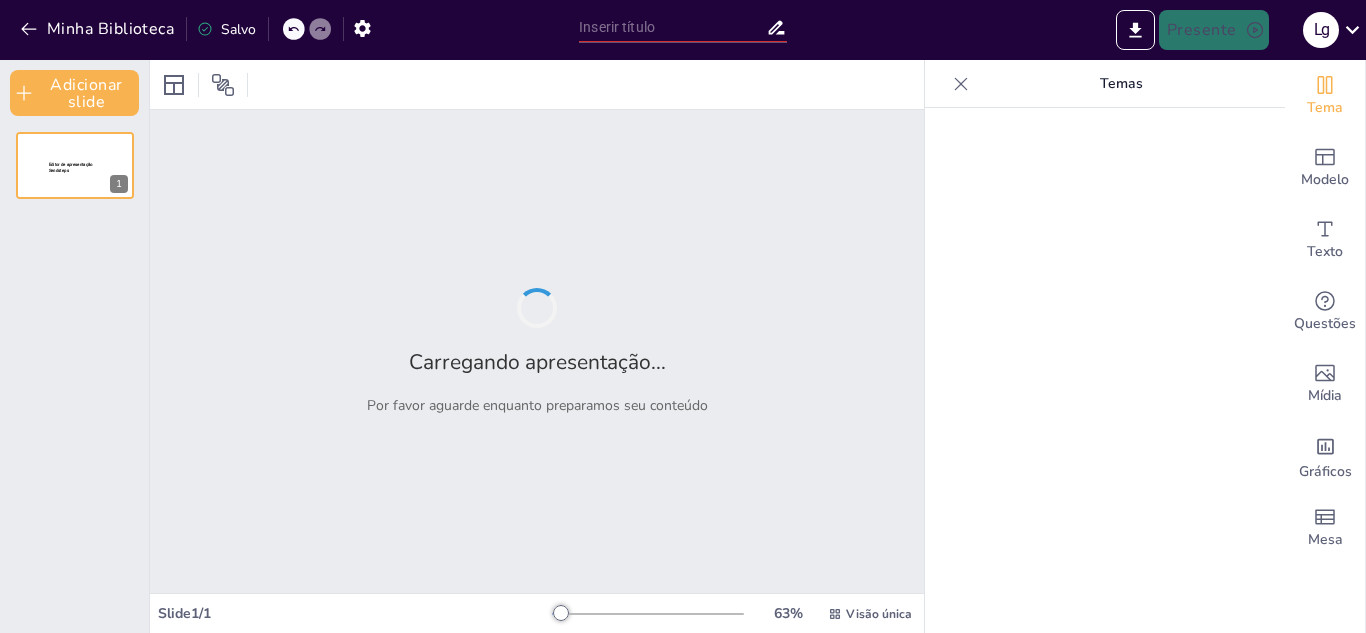 type on "Interações Ecológicas: A Dinâmica das Cadeias Alimentares" 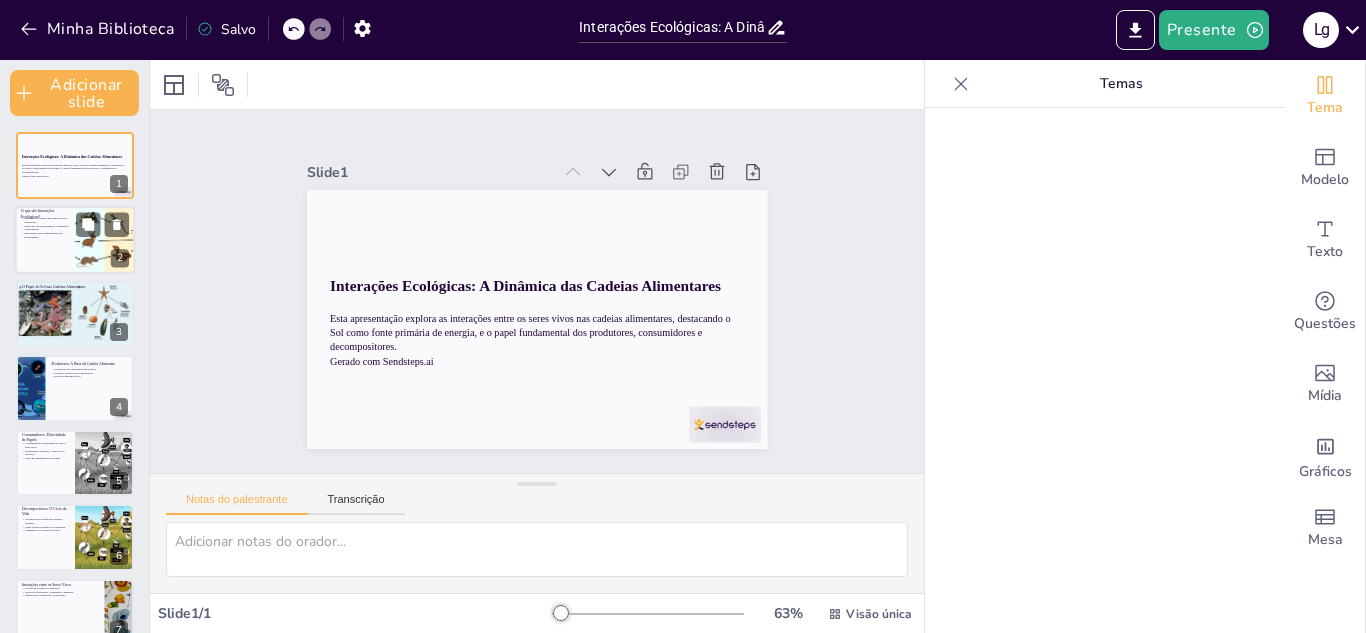 click at bounding box center [105, 240] 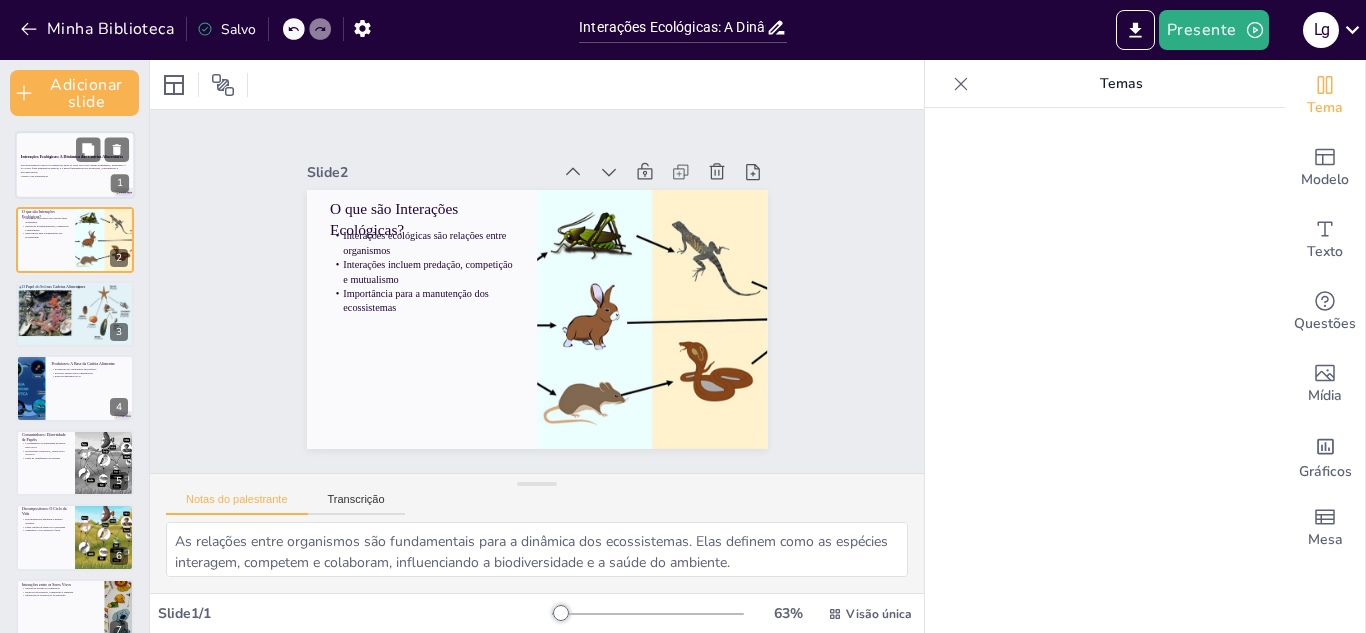 click at bounding box center [75, 166] 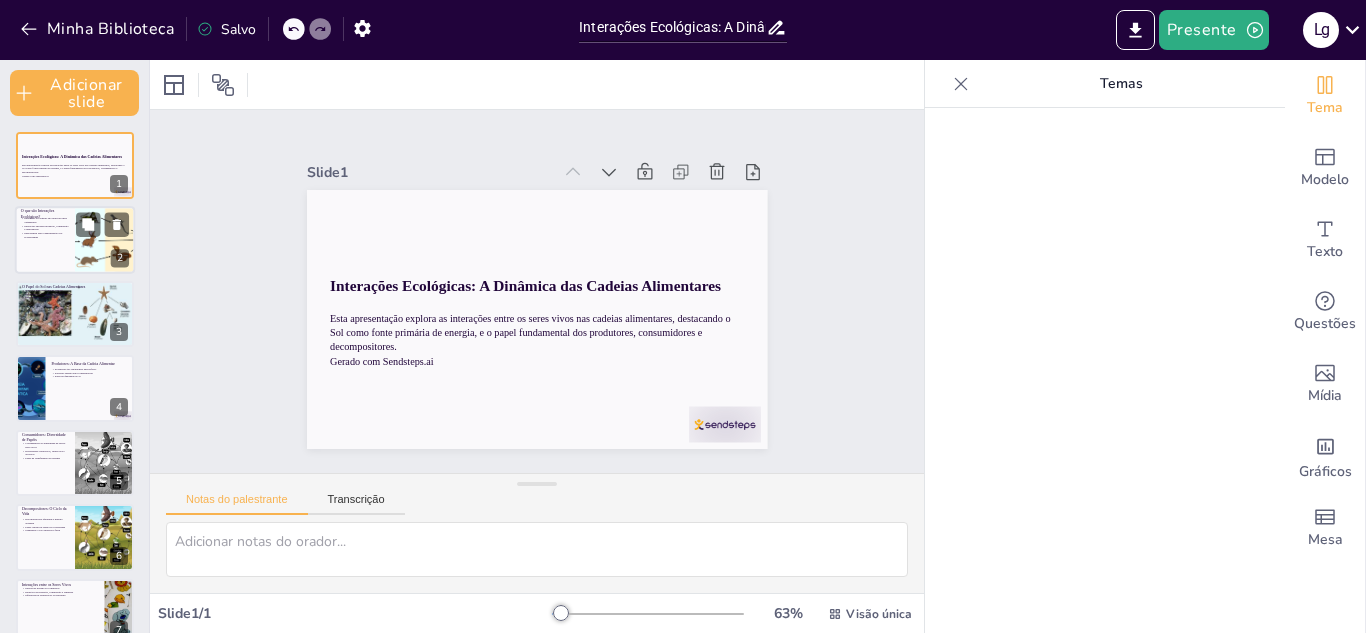click at bounding box center [105, 240] 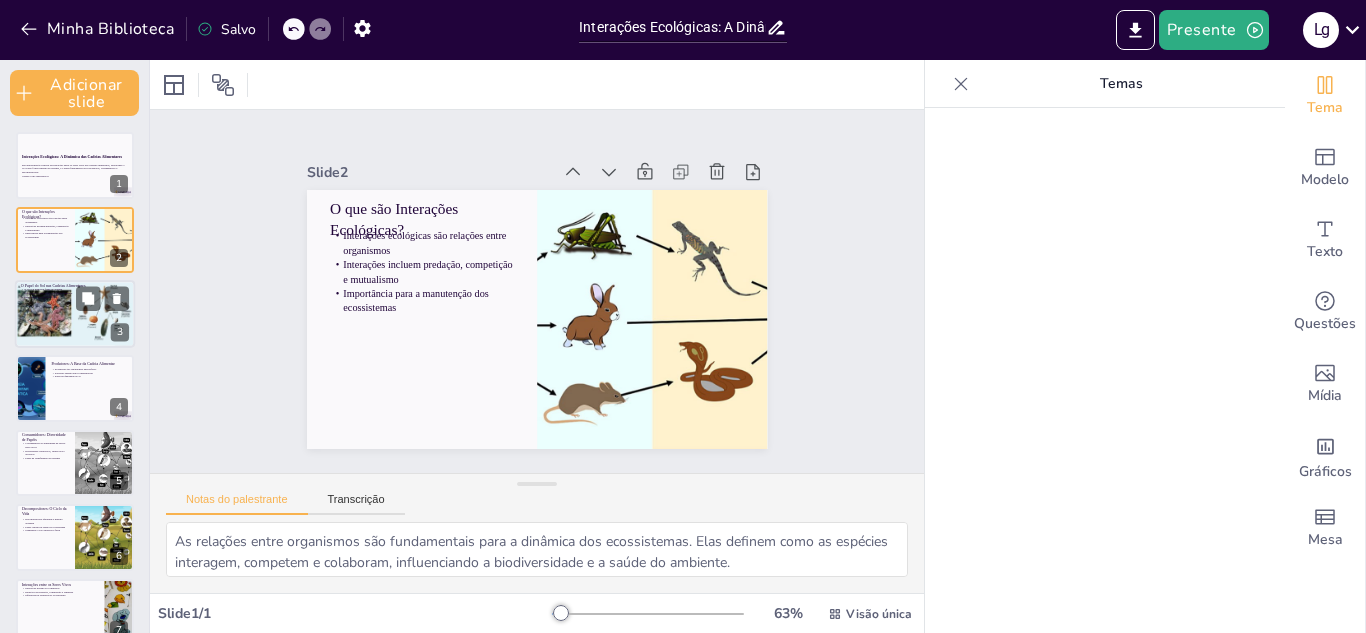 click on "Importância do Sol para a vida" at bounding box center (40, 297) 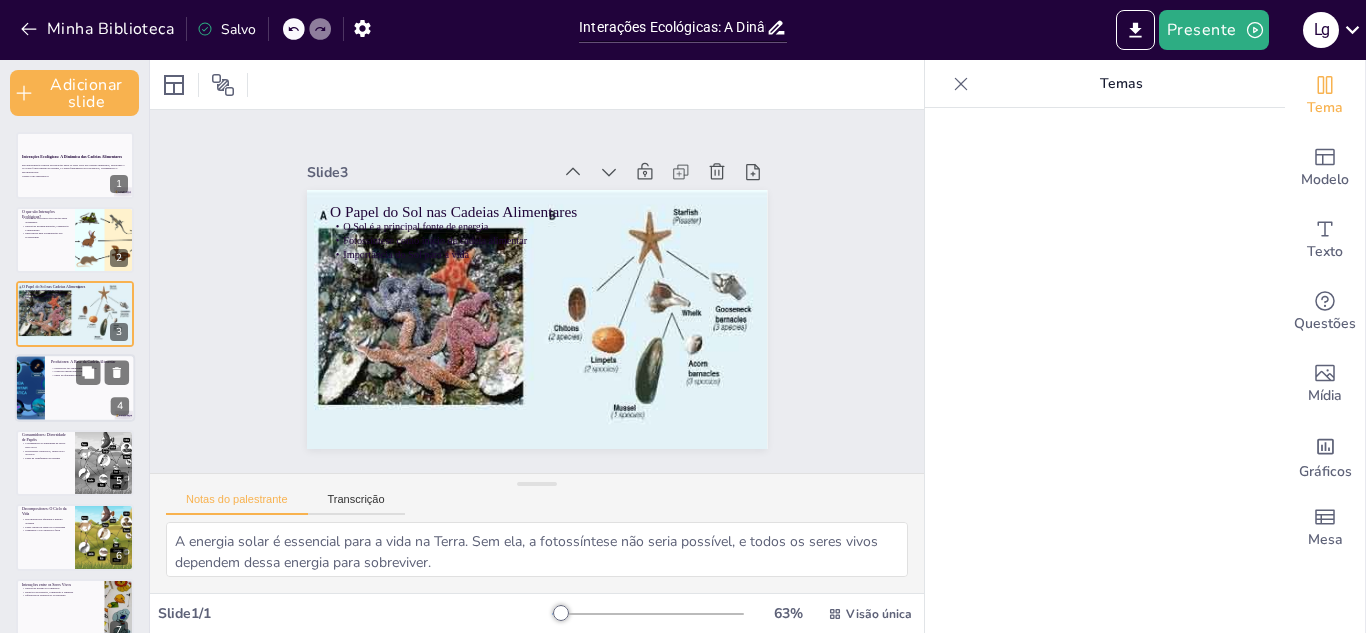 click on "Produtores são organismos autotróficos" at bounding box center [75, 368] 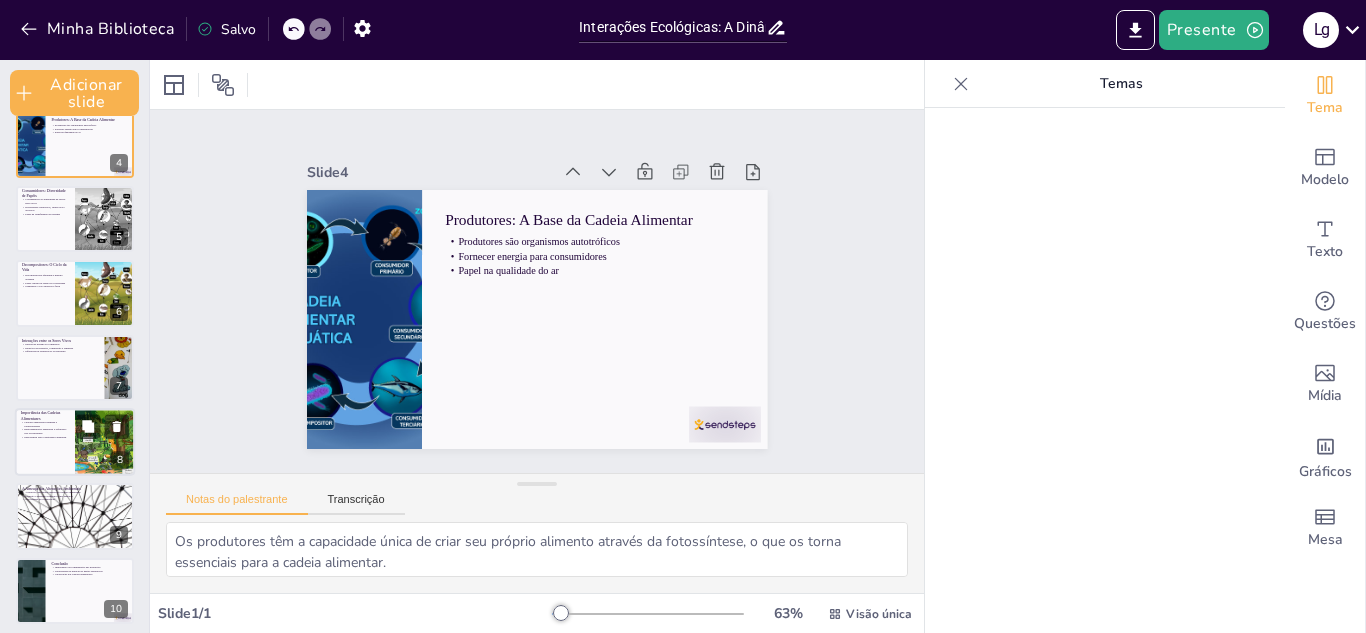 scroll, scrollTop: 251, scrollLeft: 0, axis: vertical 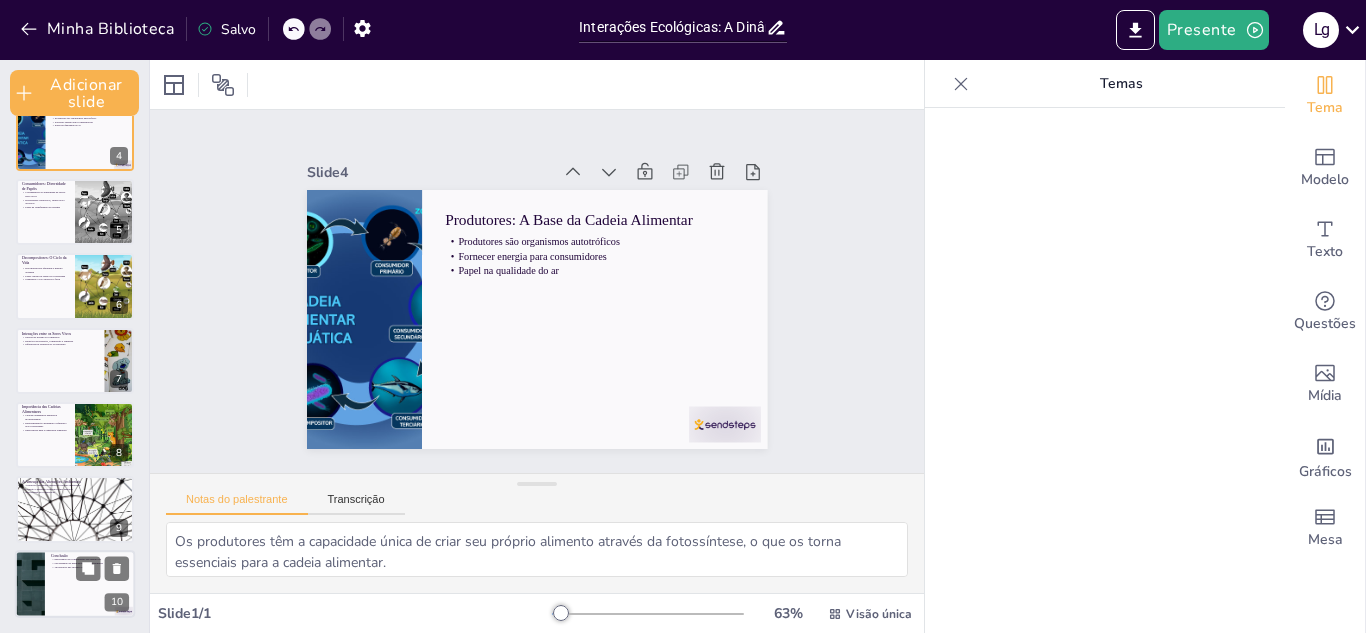 click at bounding box center [75, 584] 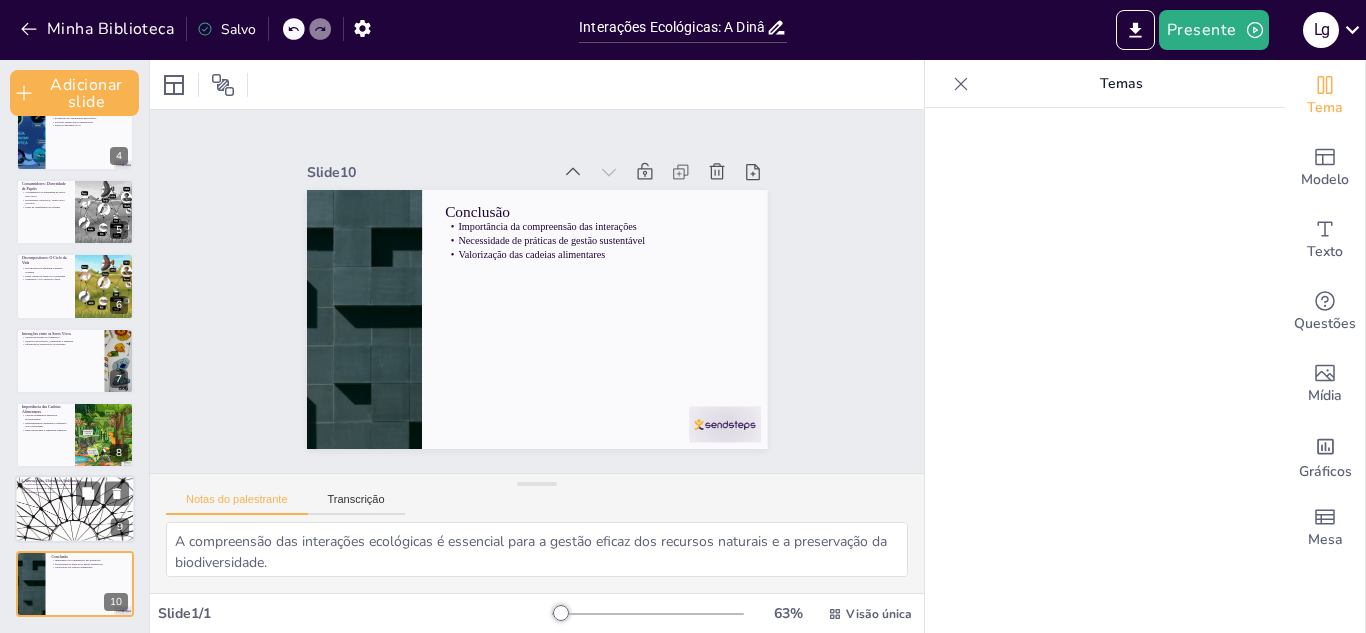 click at bounding box center [75, 510] 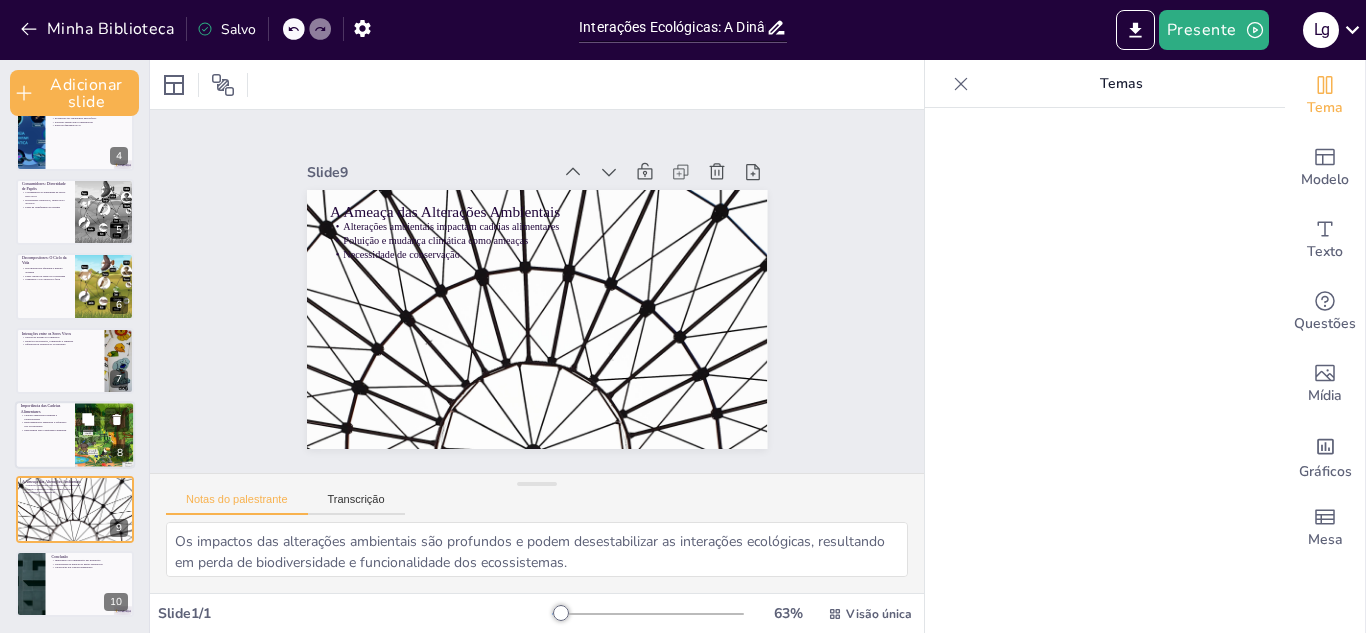 click at bounding box center [75, 435] 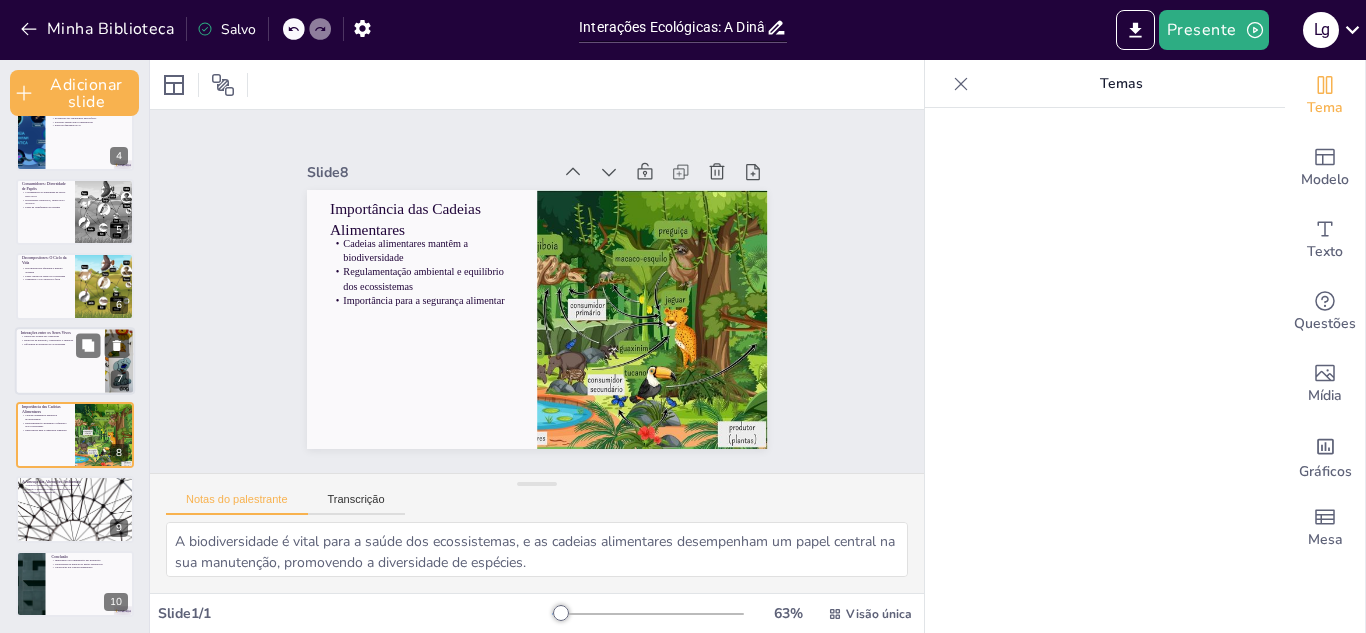 click at bounding box center [75, 361] 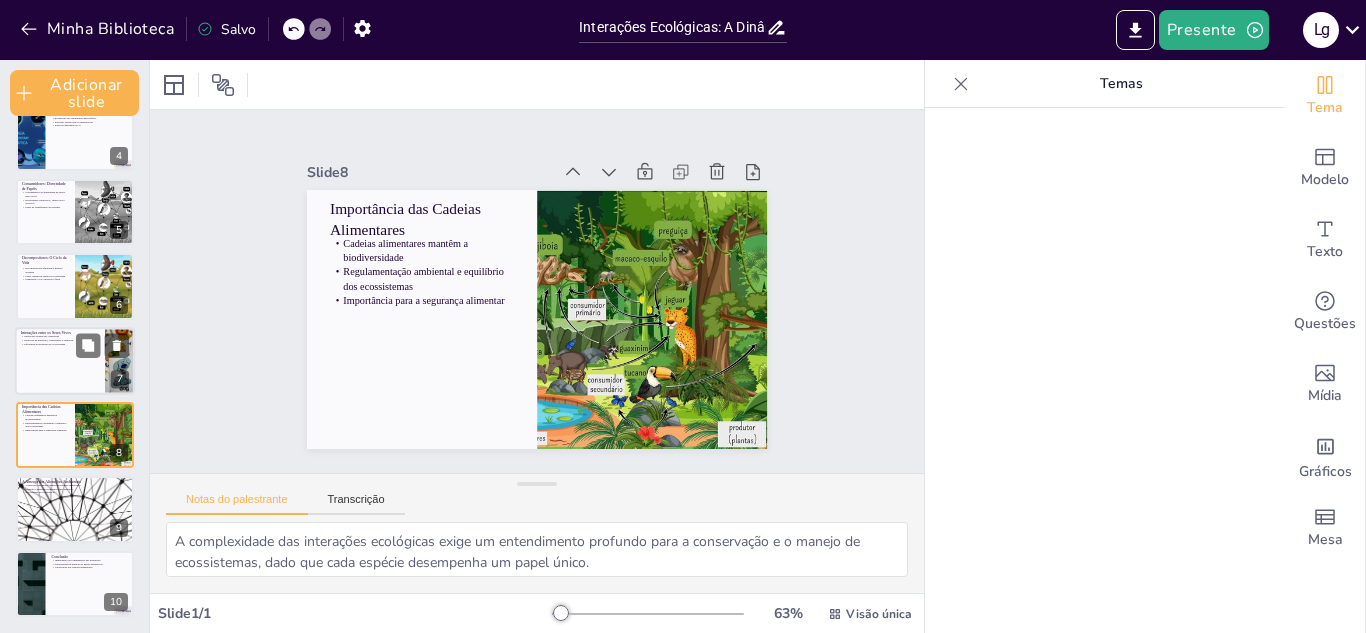 scroll, scrollTop: 237, scrollLeft: 0, axis: vertical 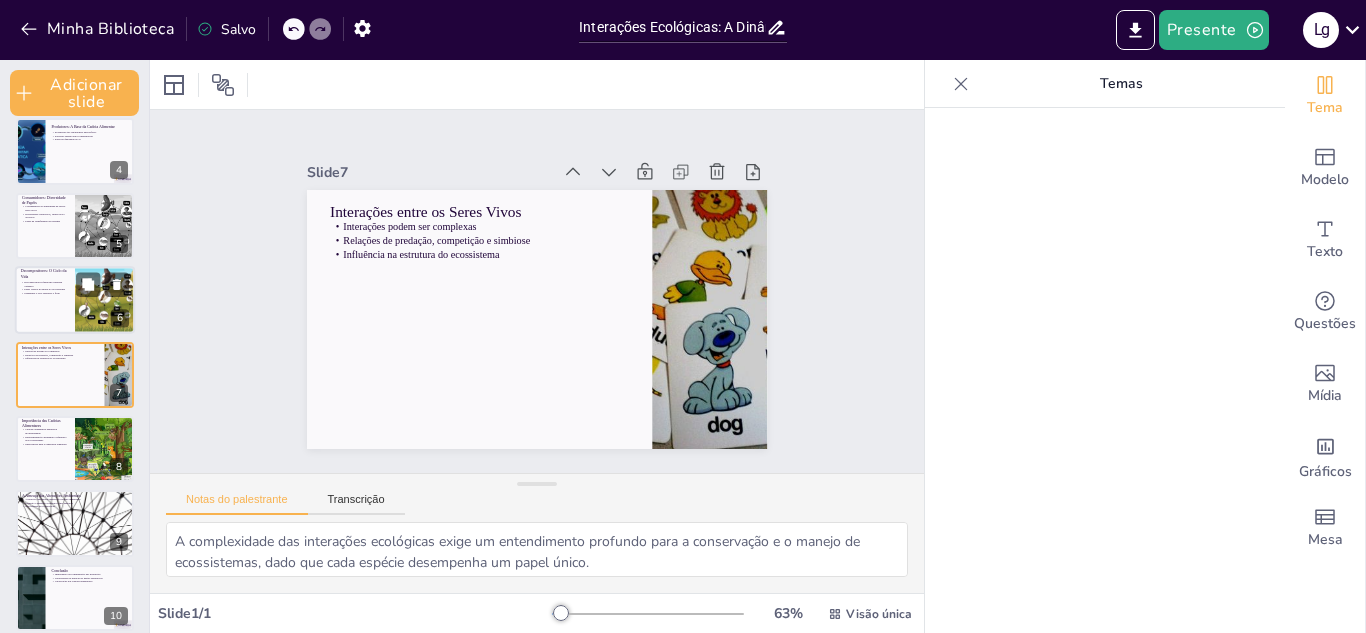 click at bounding box center (75, 300) 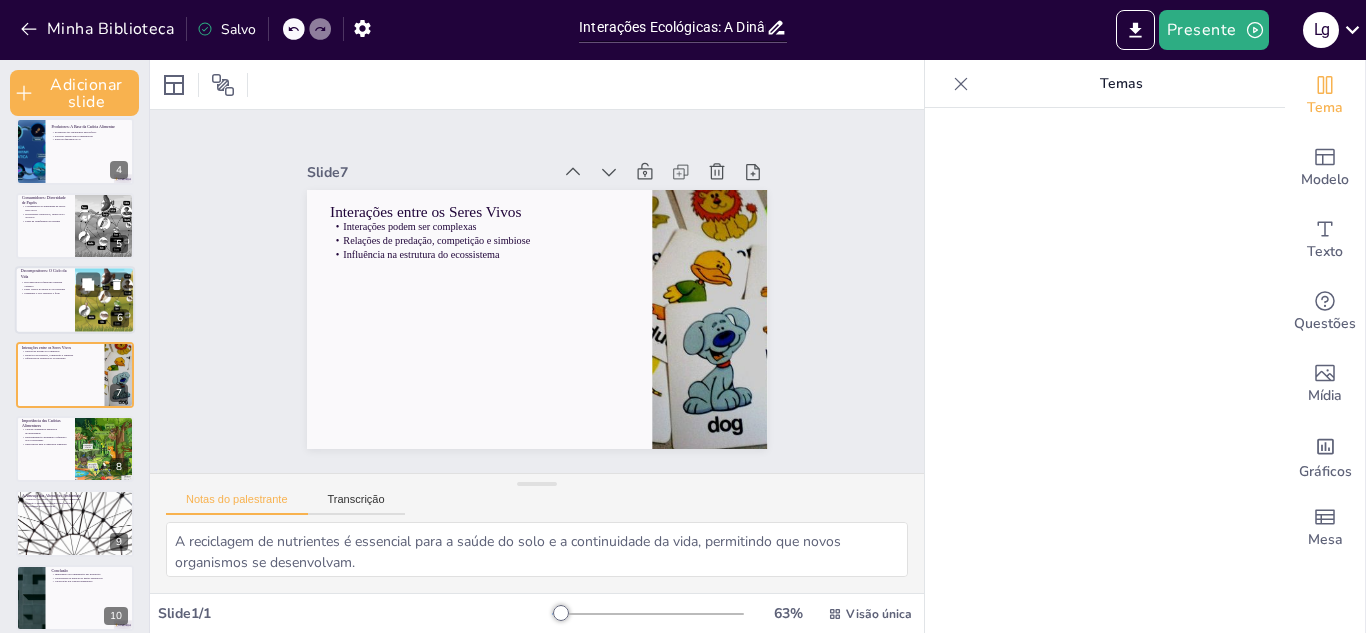 scroll, scrollTop: 163, scrollLeft: 0, axis: vertical 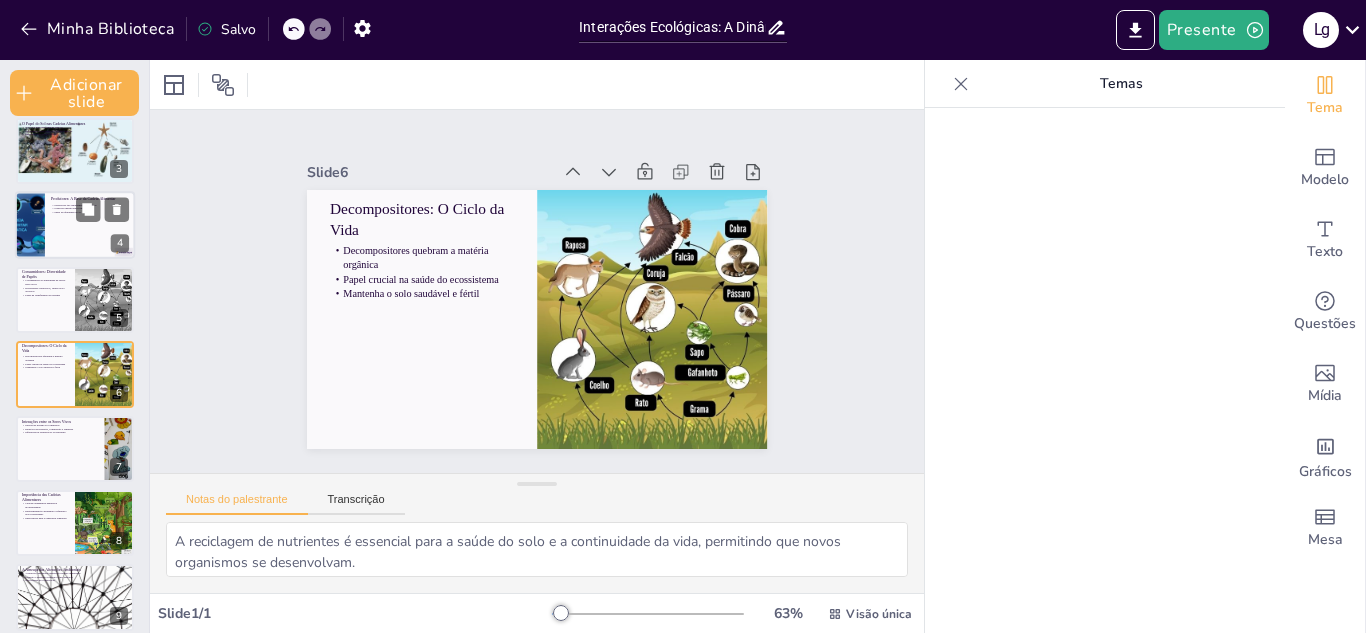 click at bounding box center (75, 226) 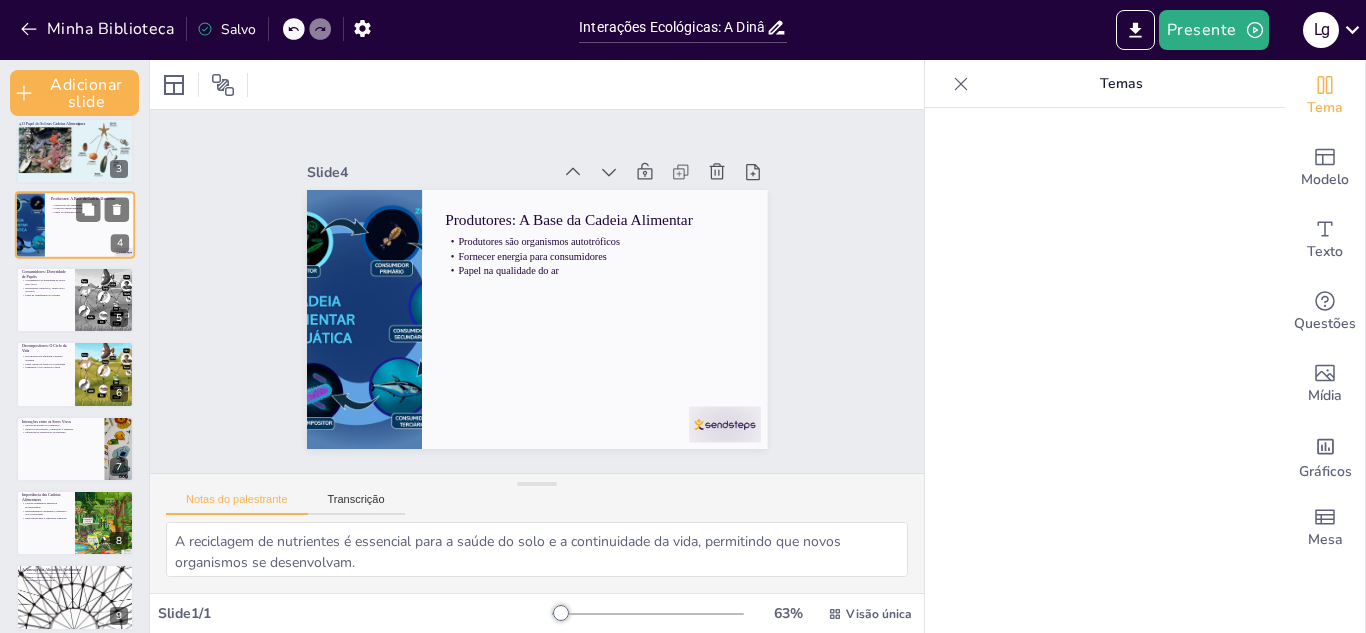 type on "Os produtores têm a capacidade única de criar seu próprio alimento através da fotossíntese, o que os torna essenciais para a cadeia alimentar.
A energia produzida pelos produtores é a base para todos os outros organismos na cadeia alimentar, desde herbívoros até carnívoros e decompositores.
Além de fornecer alimento, os produtores também são vitais para a produção de oxigênio, essencial para a respiração de quase todos os seres vivos." 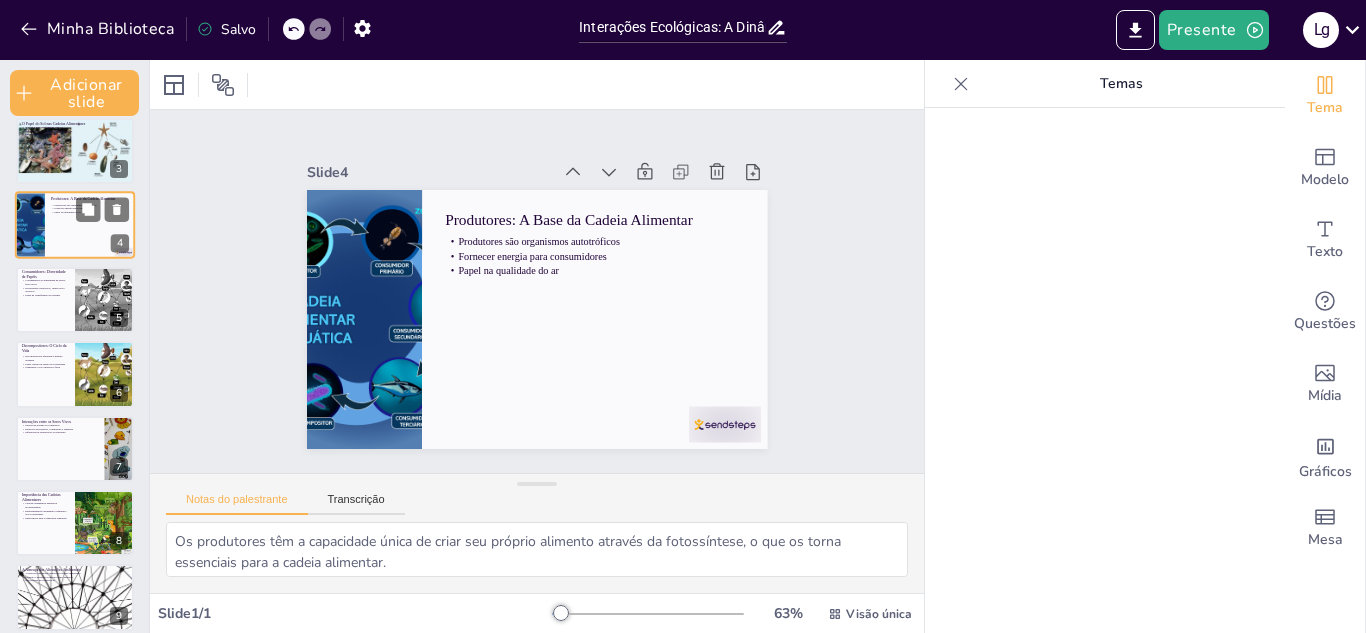 scroll, scrollTop: 14, scrollLeft: 0, axis: vertical 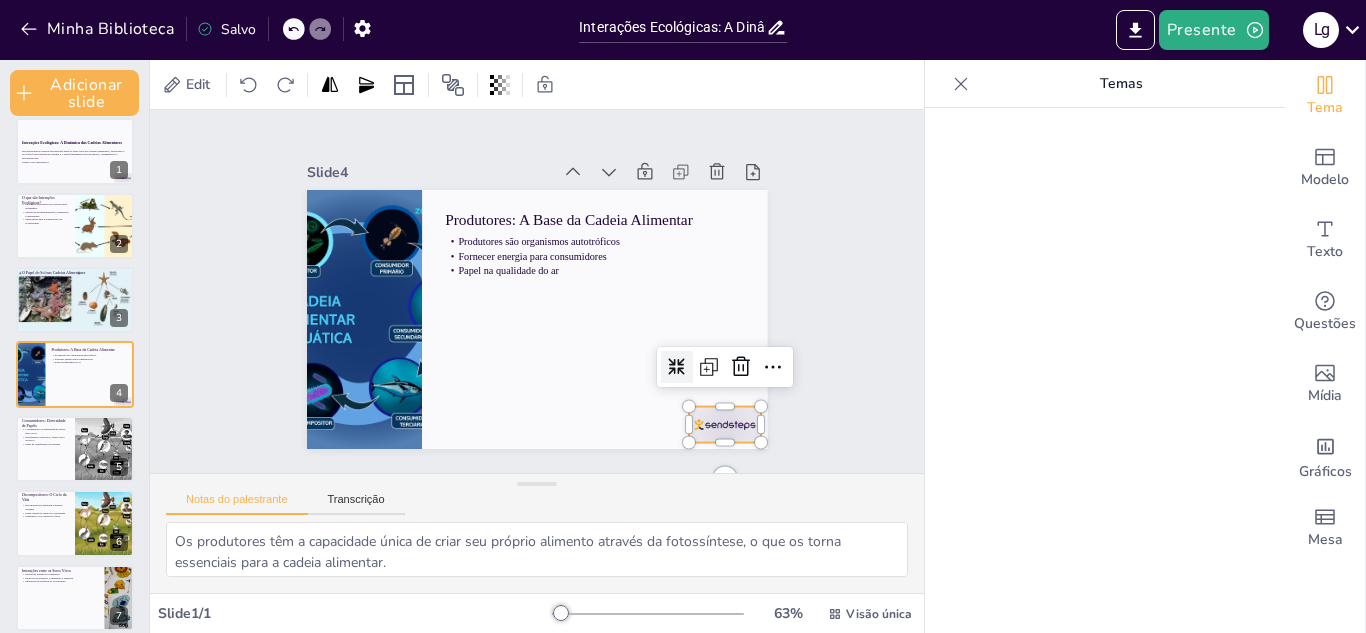 click at bounding box center (610, 509) 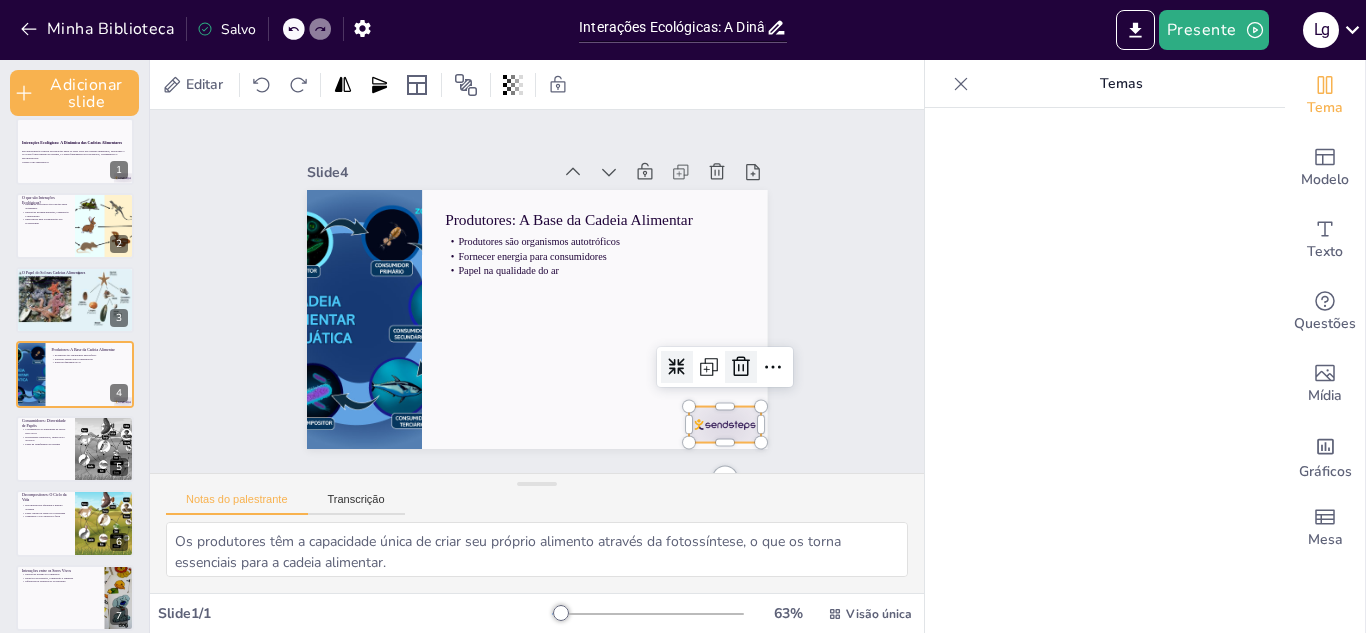 click 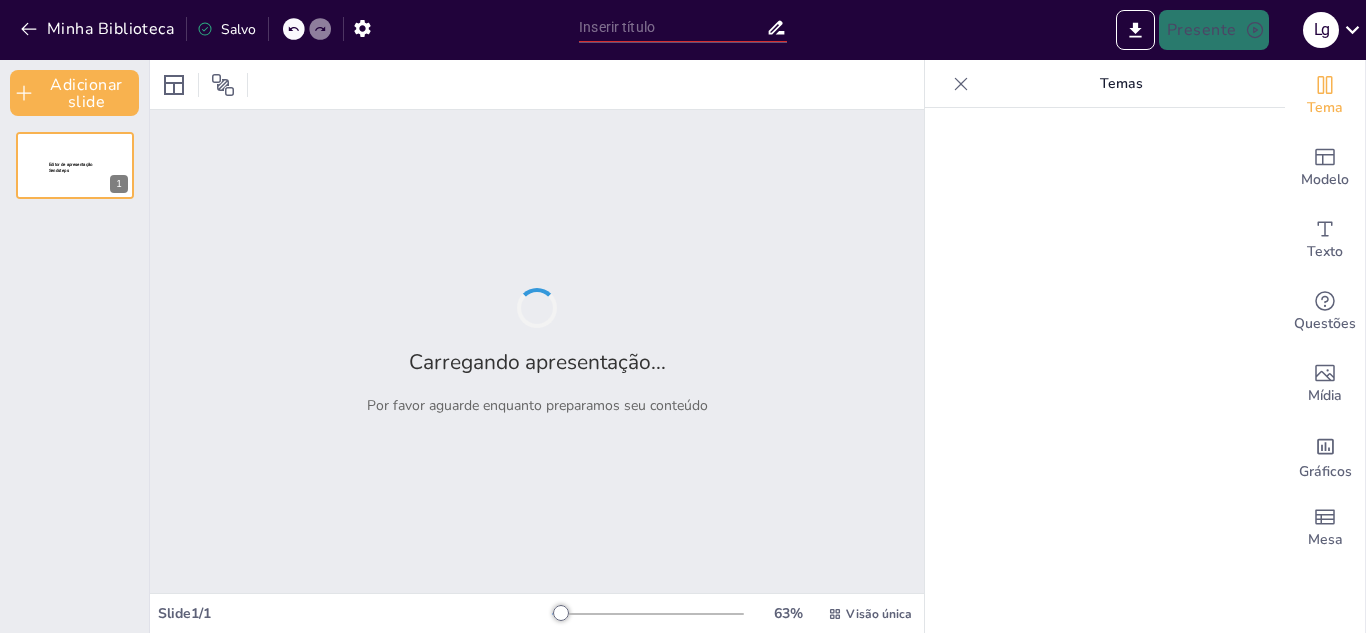 type on "Interações Ecológicas: A Dinâmica das Cadeias Alimentares" 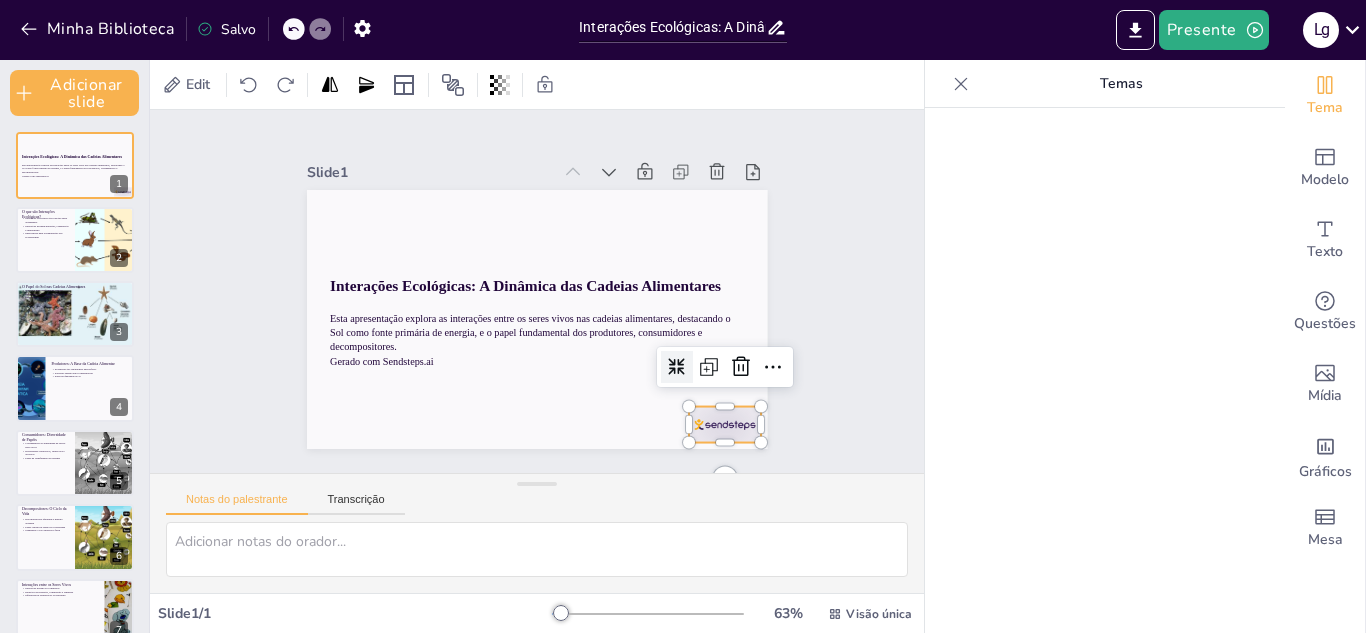 click at bounding box center (492, 517) 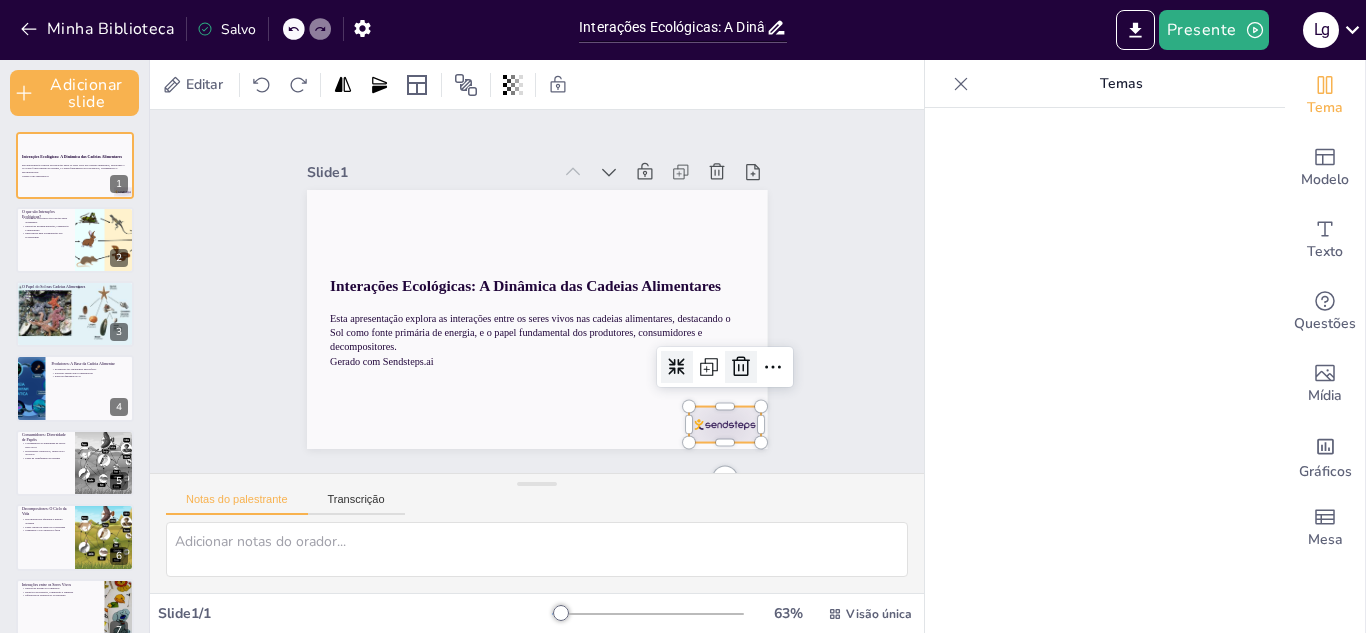 click 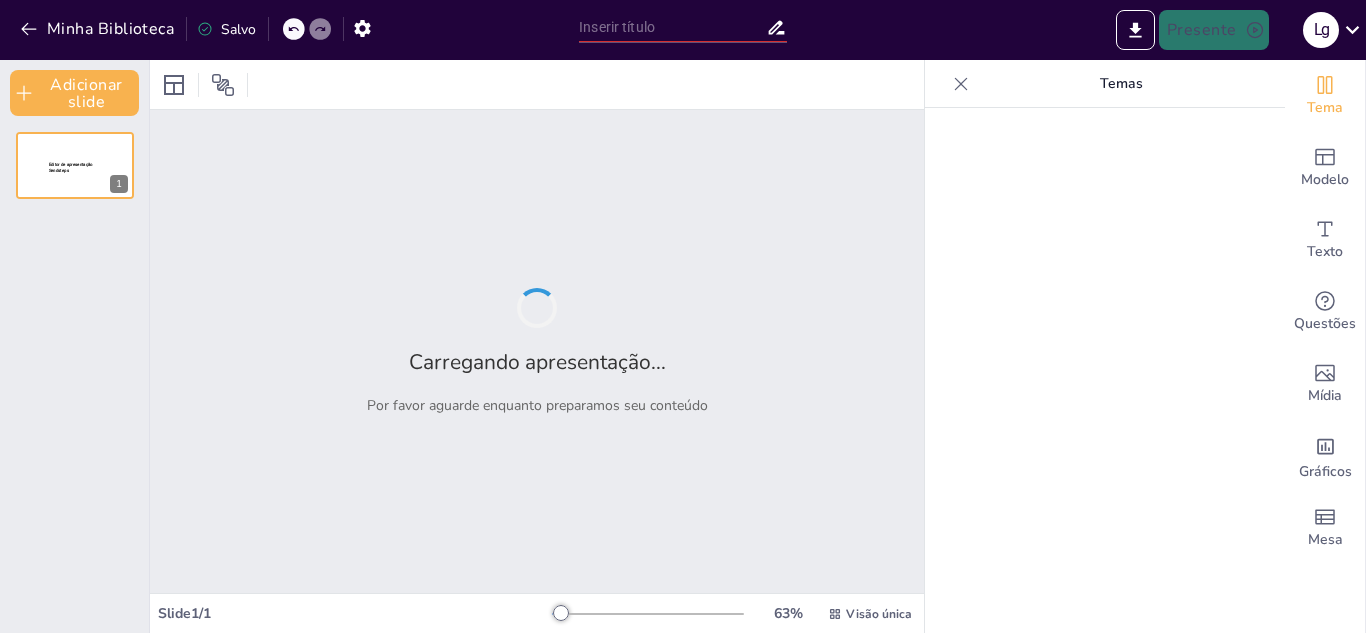 type on "Interações Ecológicas: A Dinâmica das Cadeias Alimentares" 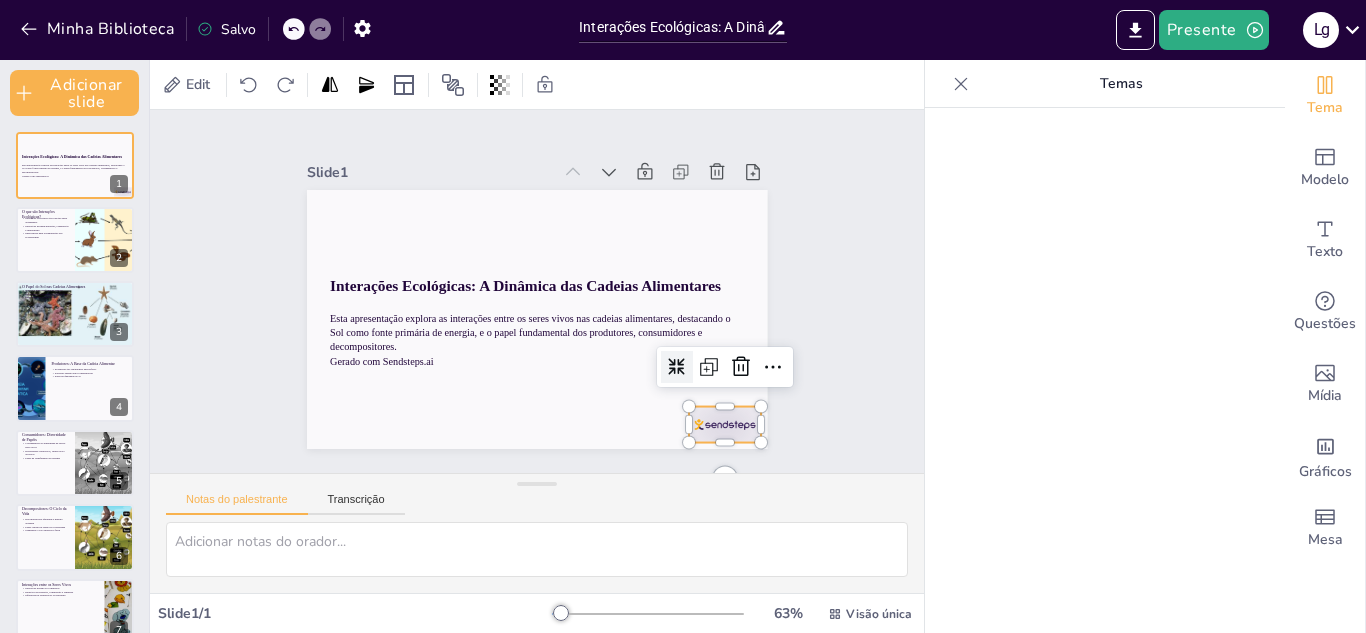 click at bounding box center [368, 448] 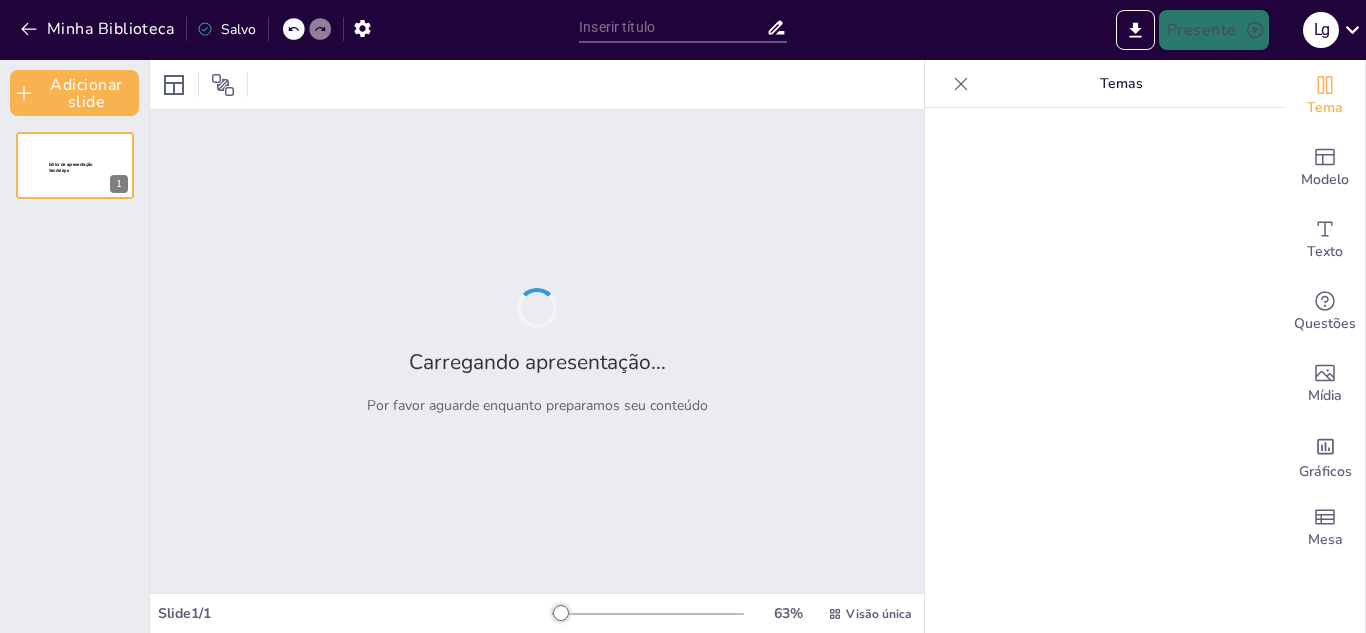 type on "Interações Ecológicas: A Dinâmica das Cadeias Alimentares" 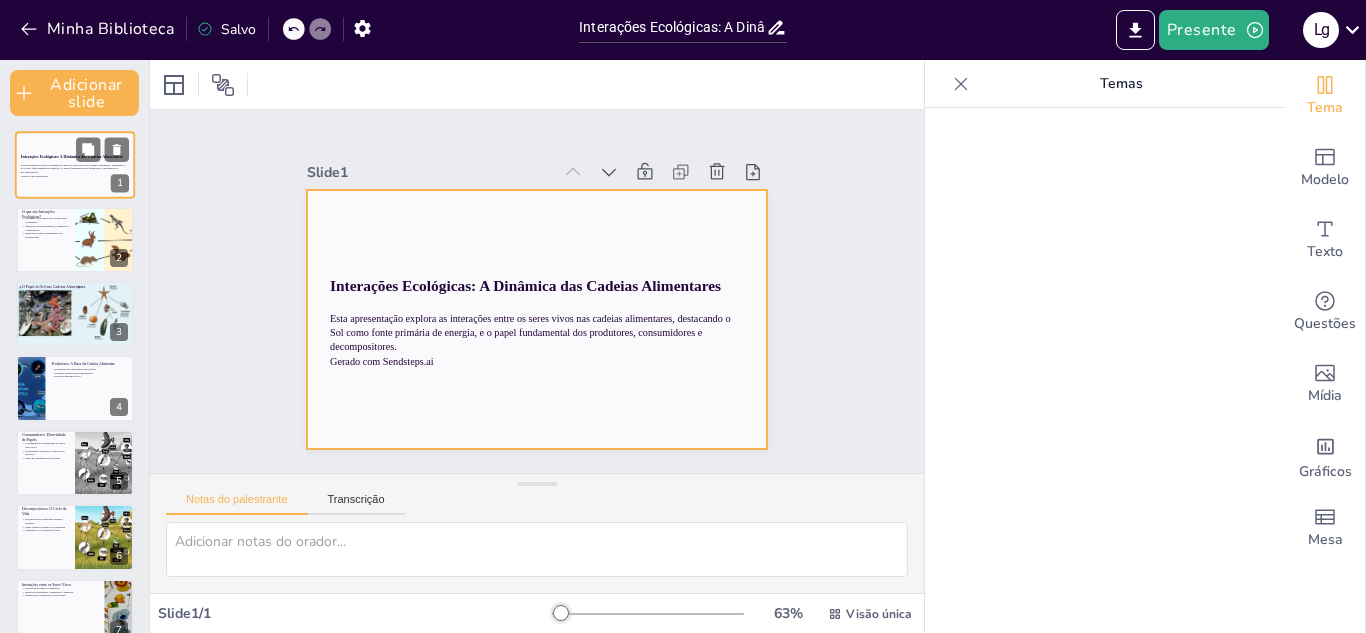 click at bounding box center [75, 166] 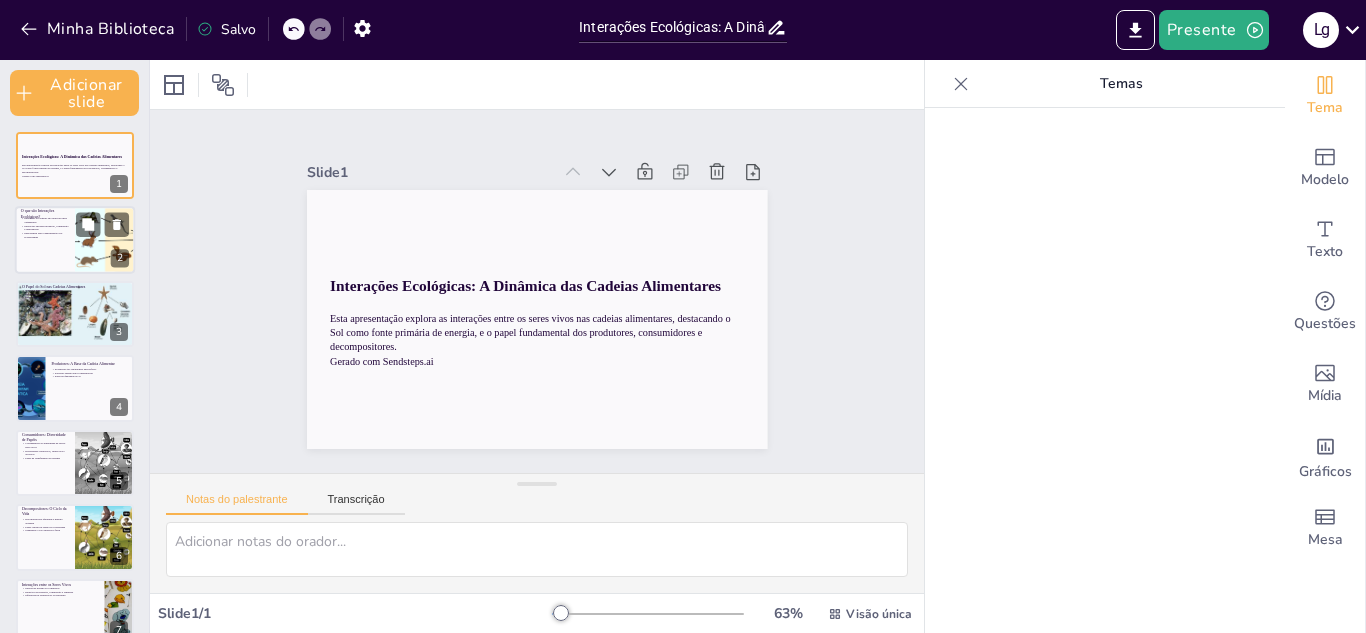 click on "Interações ecológicas são relações entre organismos" at bounding box center [45, 220] 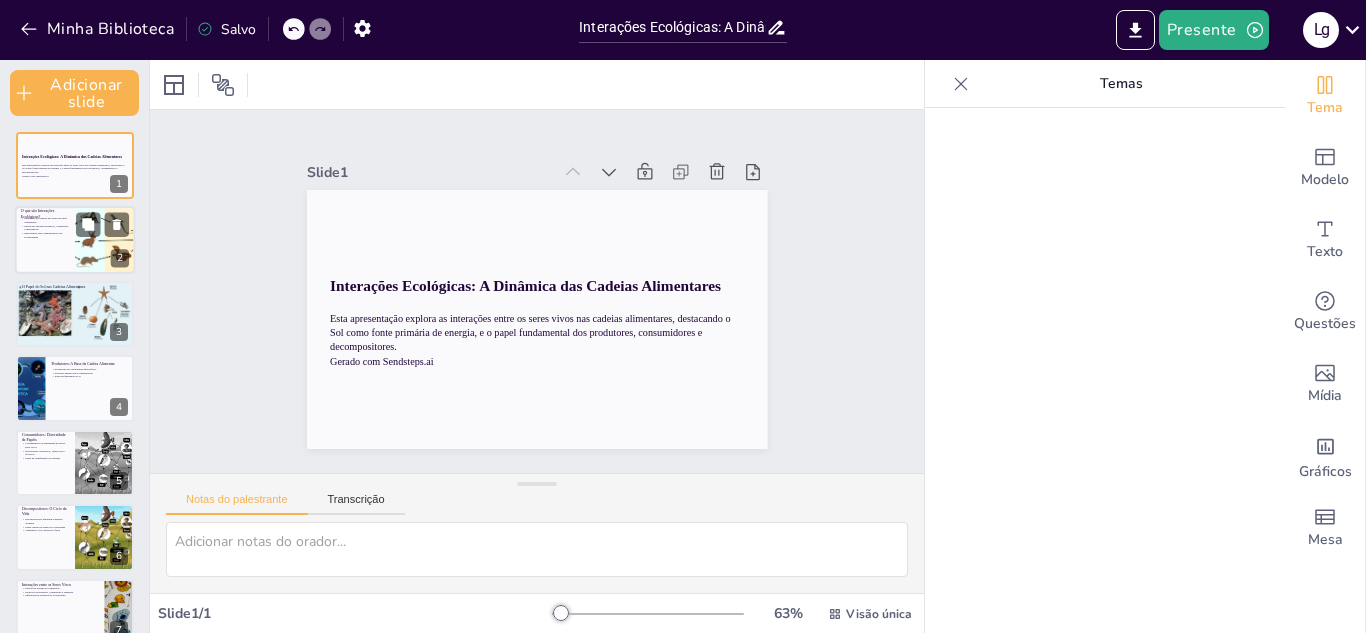 type on "As relações entre organismos são fundamentais para a dinâmica dos ecossistemas. Elas definem como as espécies interagem, competem e colaboram, influenciando a biodiversidade e a saúde do ambiente.
Cada tipo de interação tem um papel específico no ecossistema. A predação ajuda a controlar populações, a competição pode levar à adaptação, e o mutualismo promove a cooperação entre espécies.
A compreensão das interações ecológicas é vital para a conservação. Elas garantem que os ecossistemas permaneçam equilibrados e resilientes diante de mudanças ambientais." 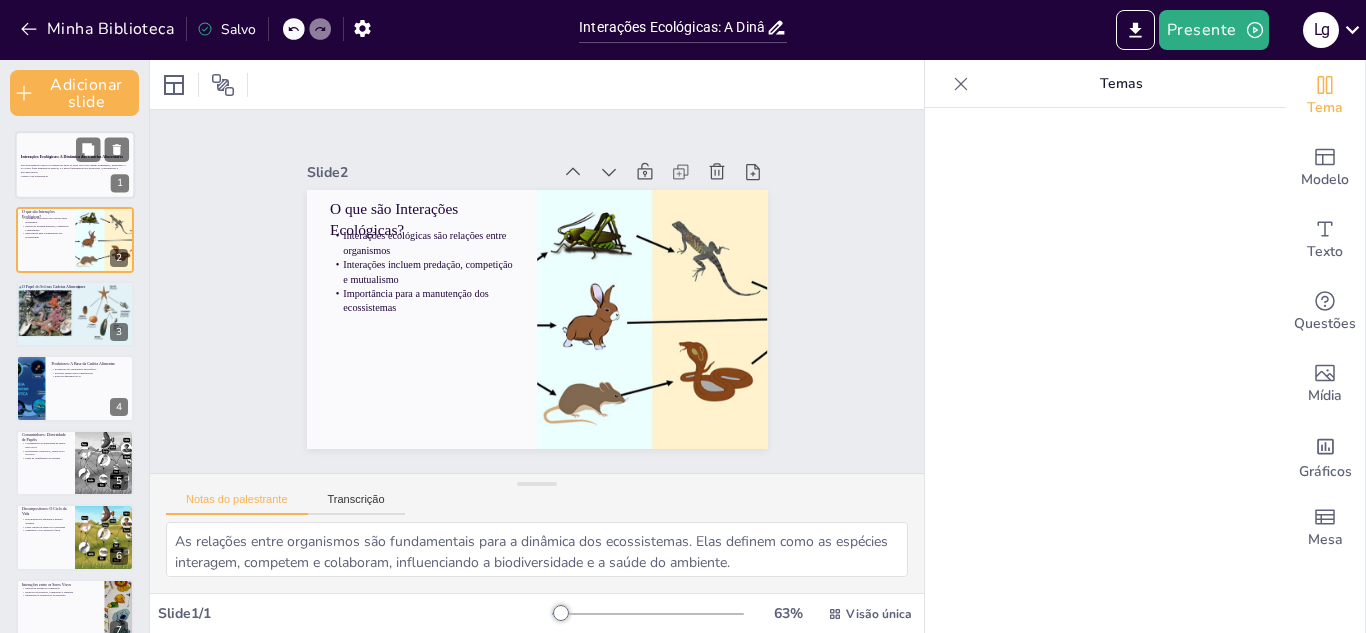 click on "Esta apresentação explora as interações entre os seres vivos nas cadeias alimentares, destacando o Sol como fonte primária de energia, e o papel fundamental dos produtores, consumidores e decompositores." at bounding box center [73, 169] 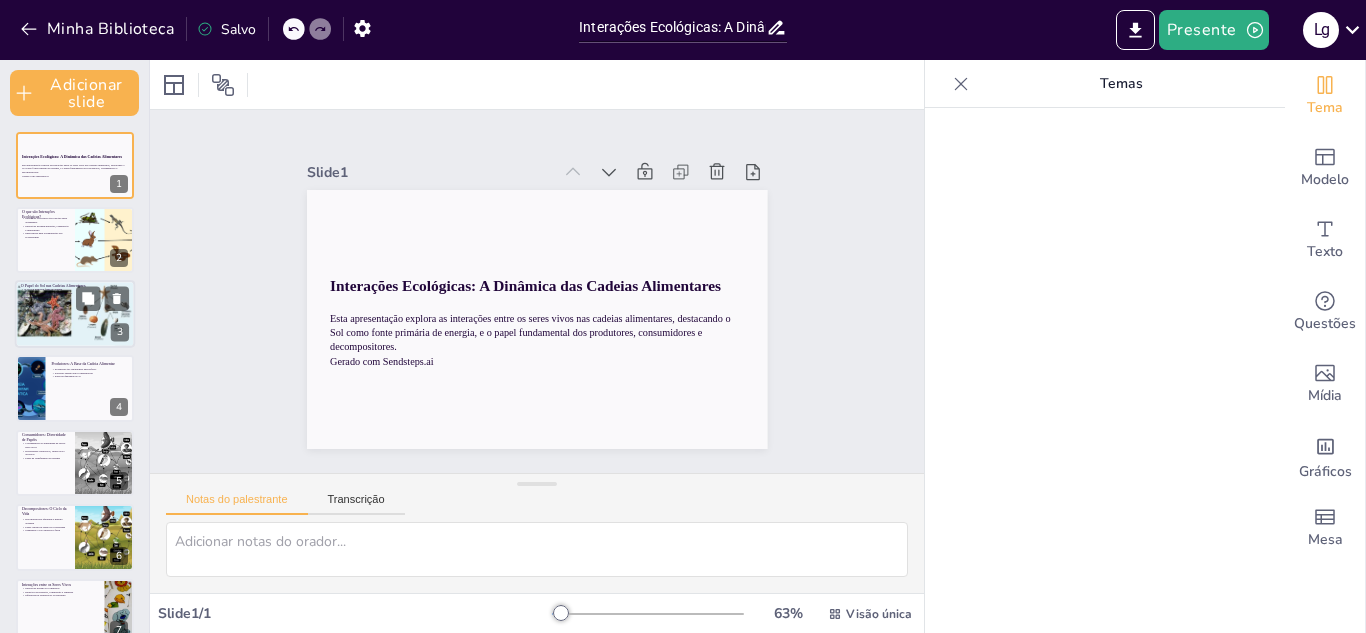click on "O Sol é a principal fonte de energia" at bounding box center [43, 289] 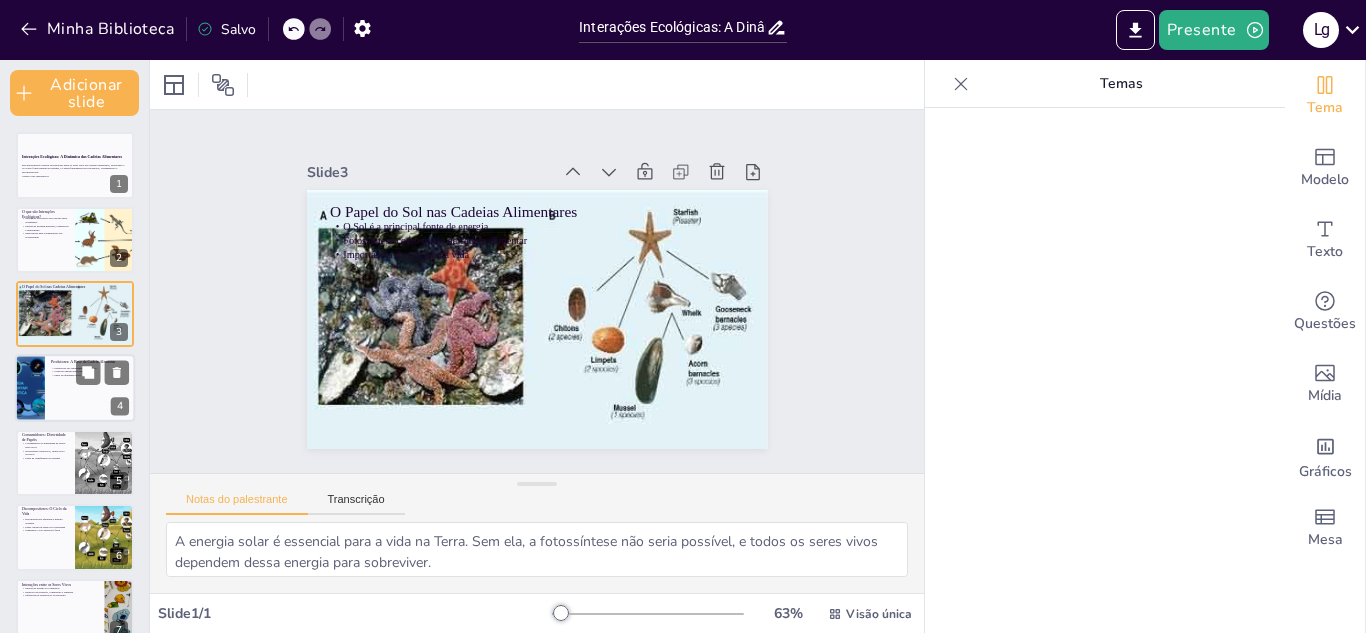 click at bounding box center (75, 389) 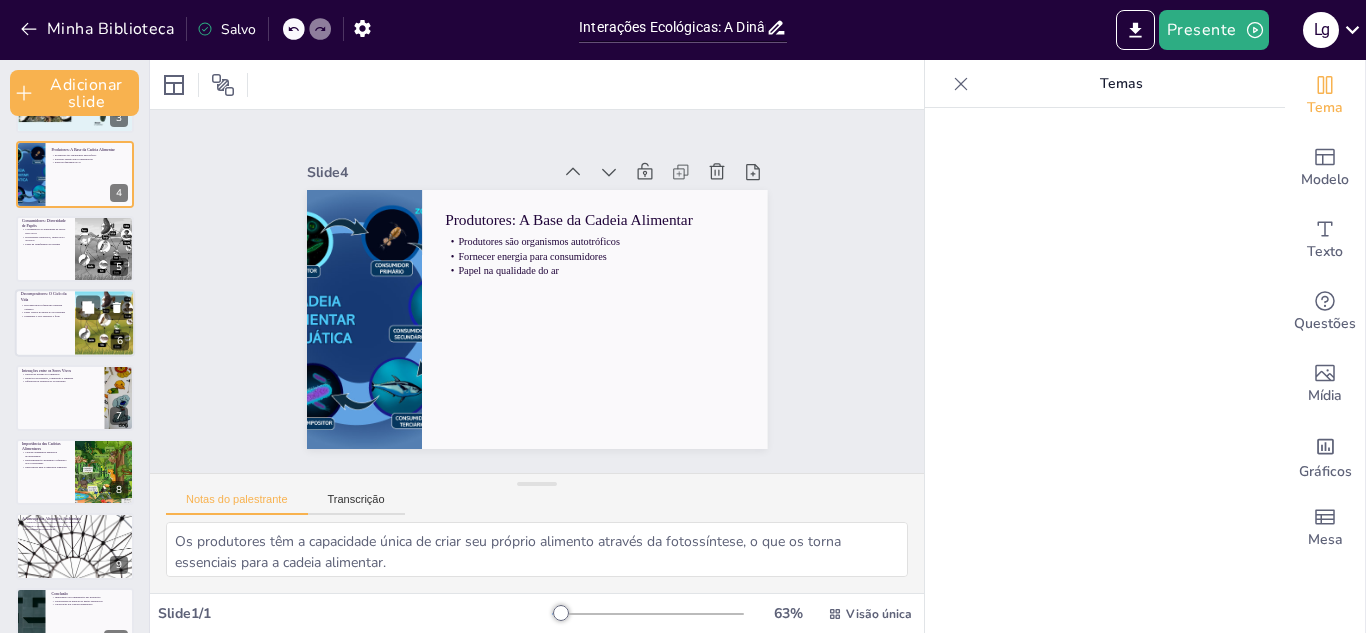 click on "Papel crucial na saúde do ecossistema" at bounding box center [44, 312] 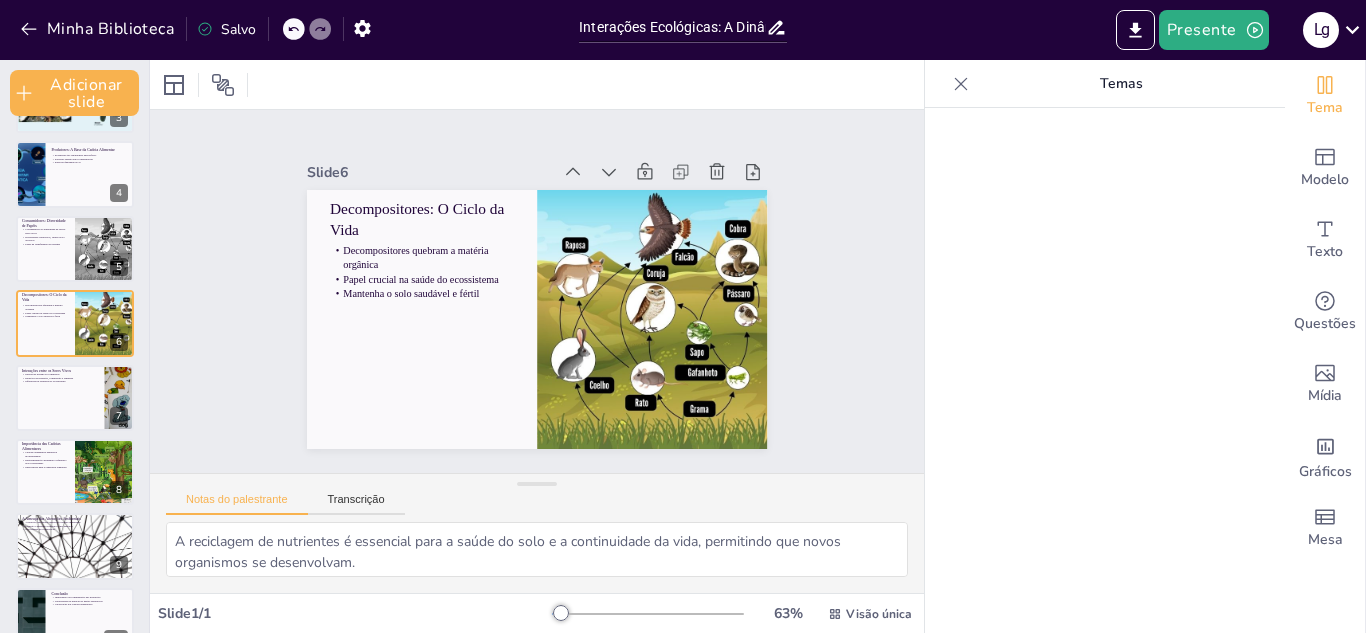 scroll, scrollTop: 163, scrollLeft: 0, axis: vertical 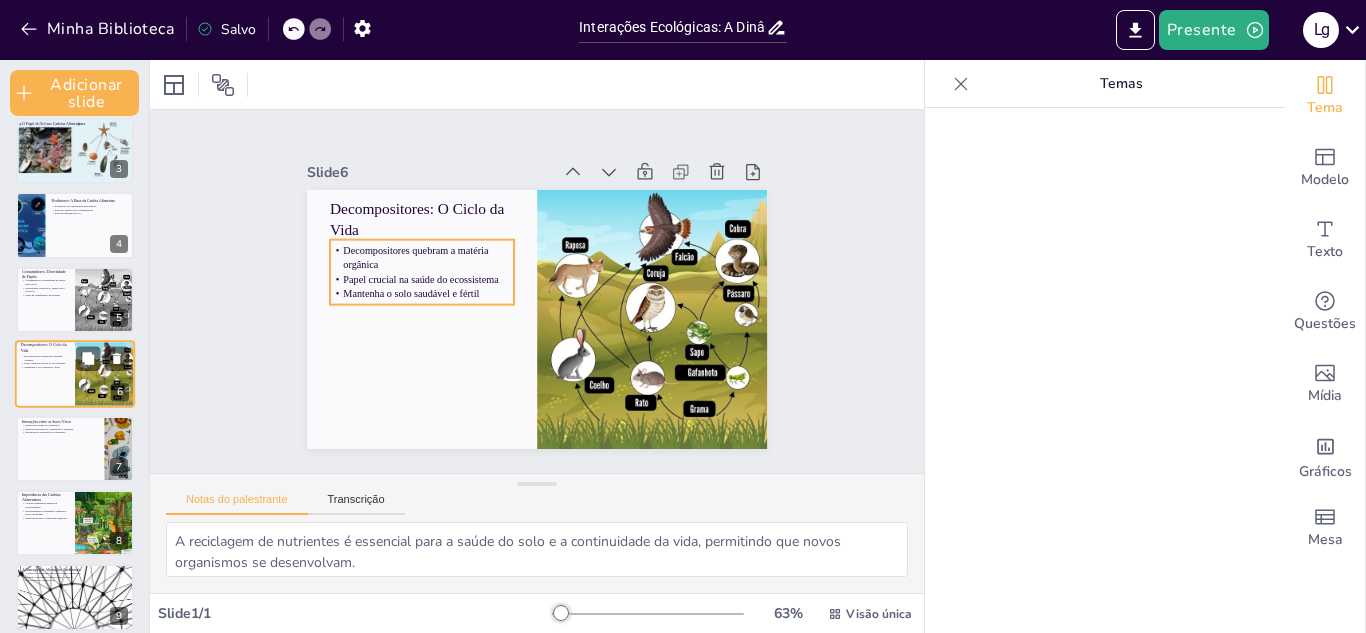click on "Papel crucial na saúde do ecossistema" at bounding box center (44, 363) 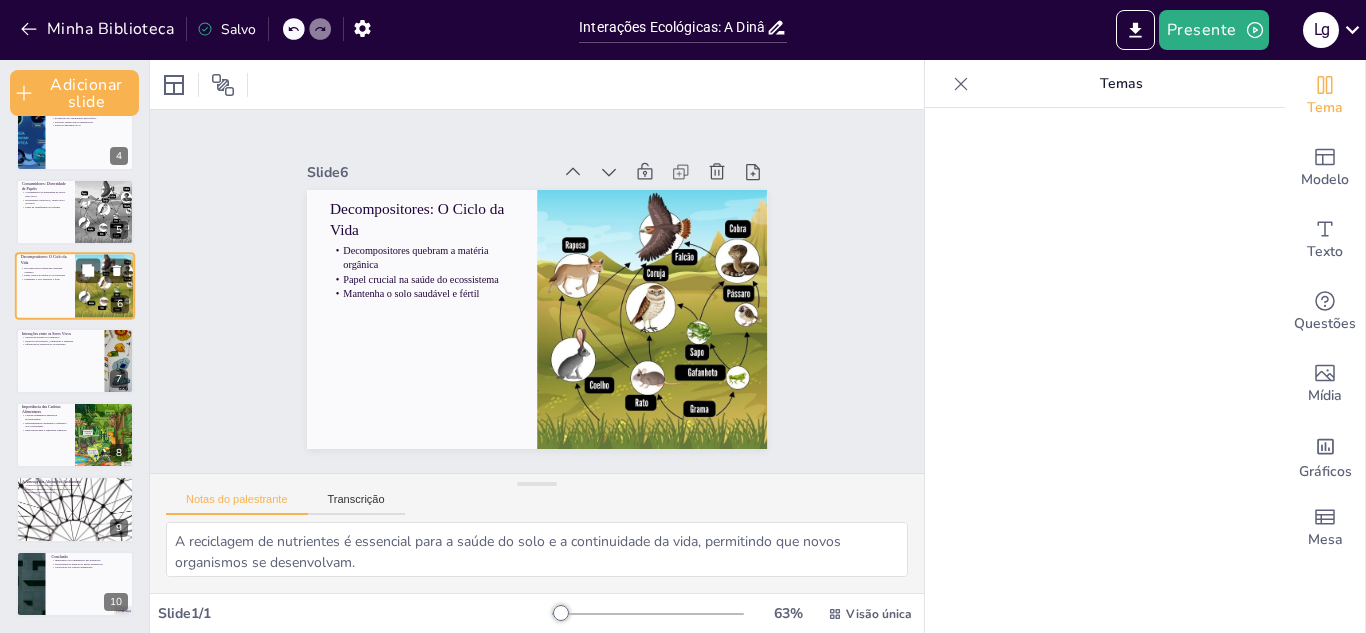 click at bounding box center [75, 361] 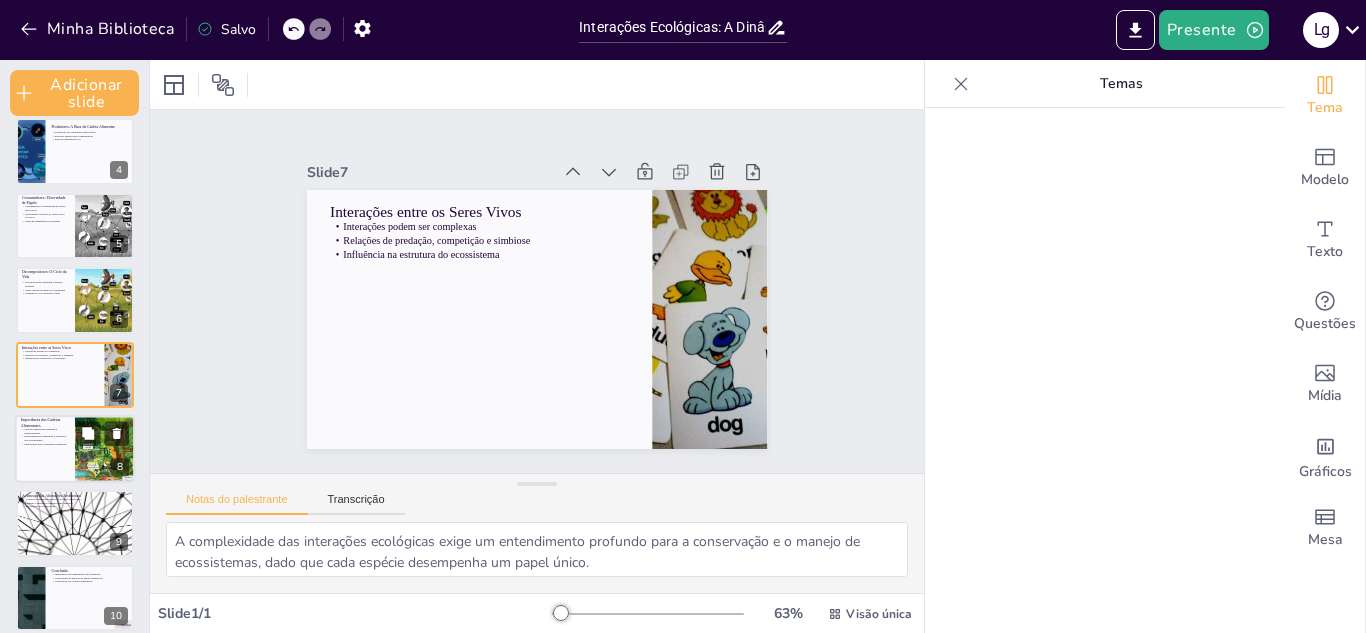 click on "Regulamentação ambiental e equilíbrio dos ecossistemas" at bounding box center (45, 438) 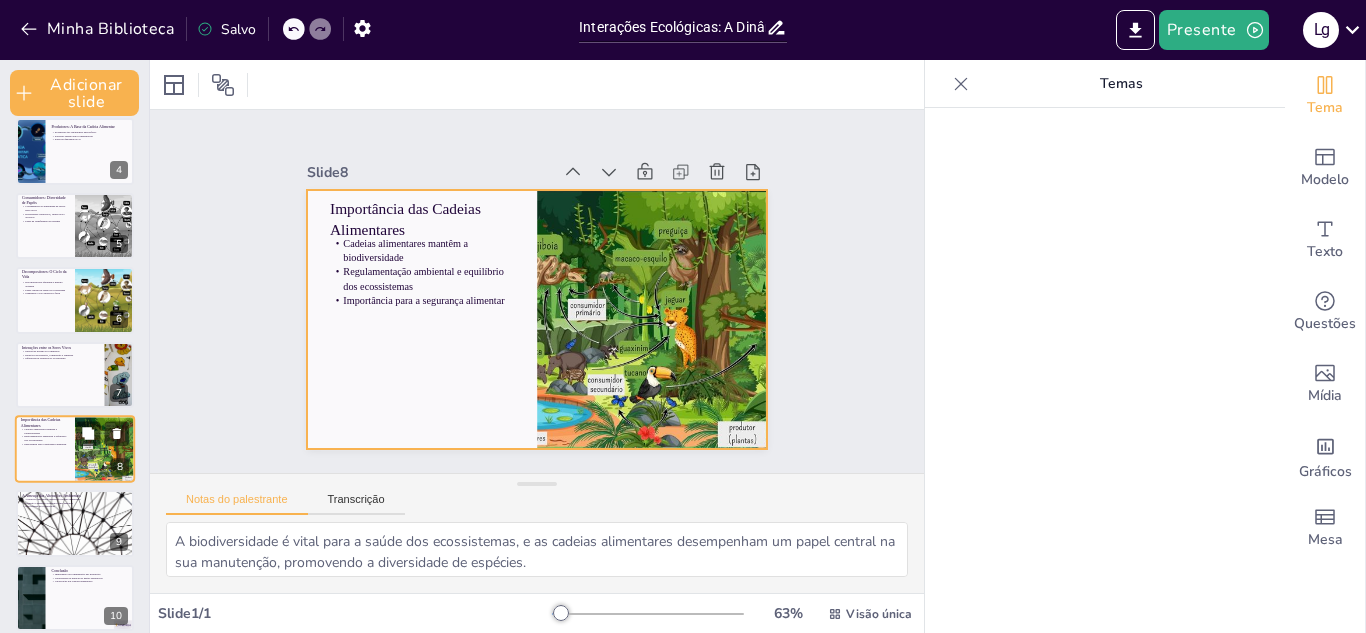 scroll, scrollTop: 251, scrollLeft: 0, axis: vertical 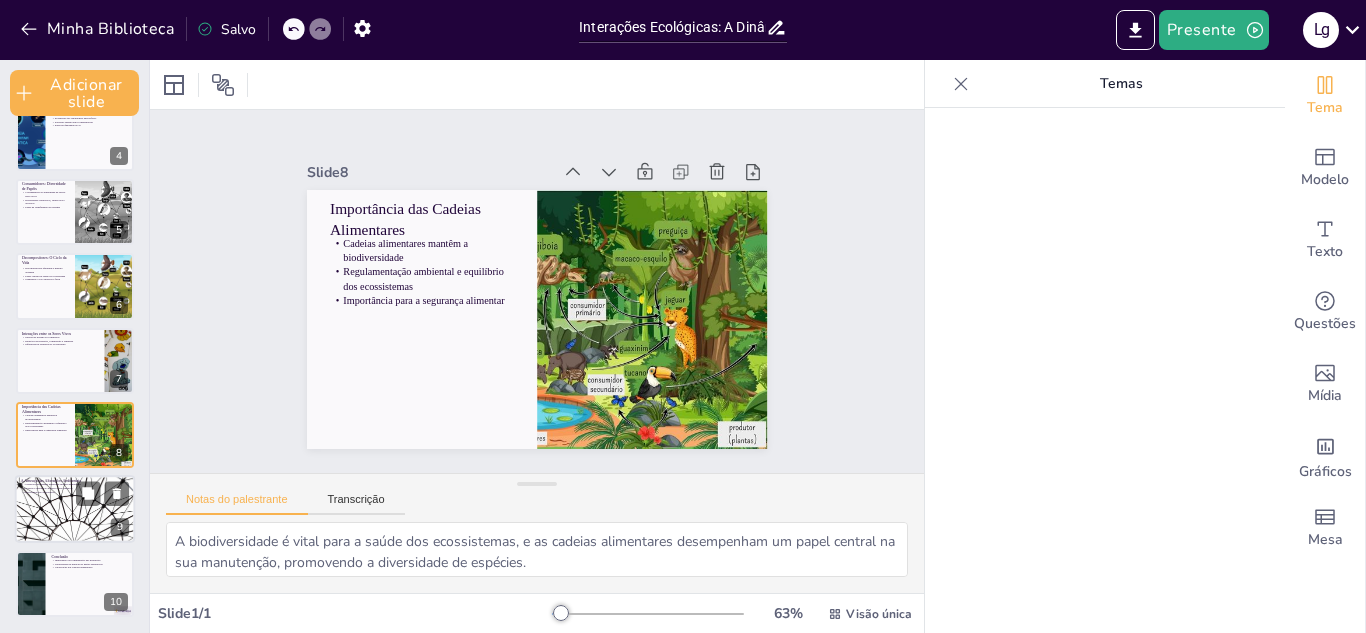 click at bounding box center [75, 510] 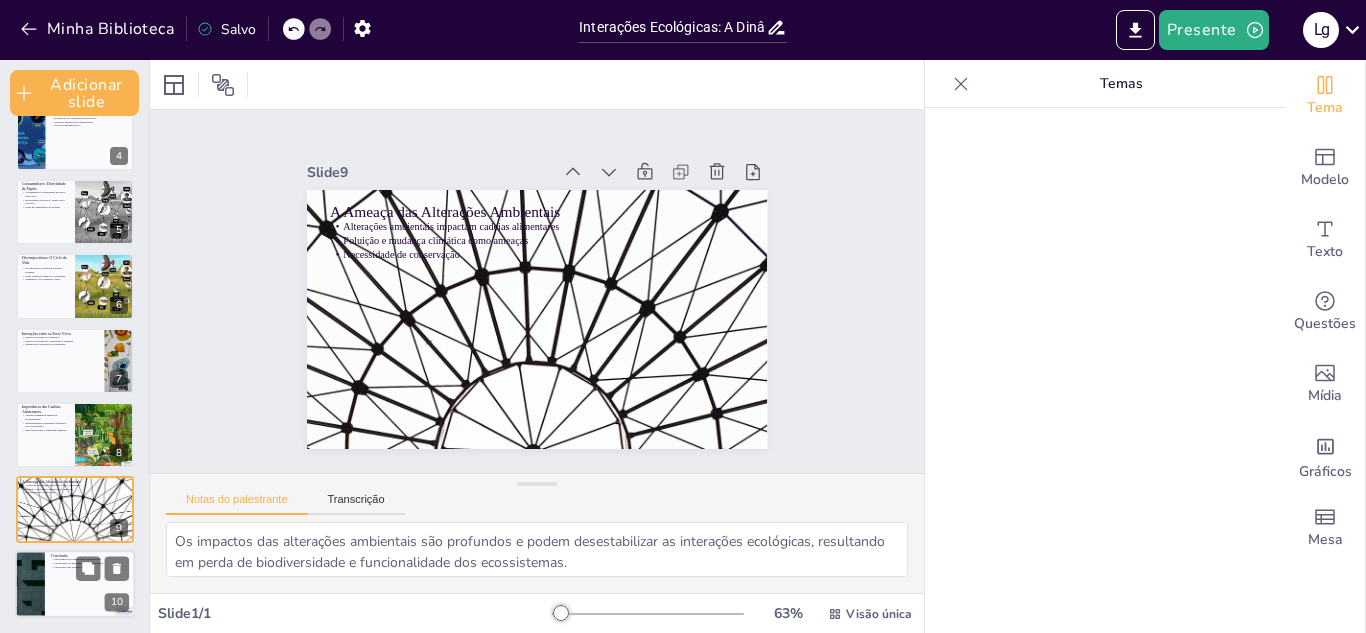 click at bounding box center (75, 584) 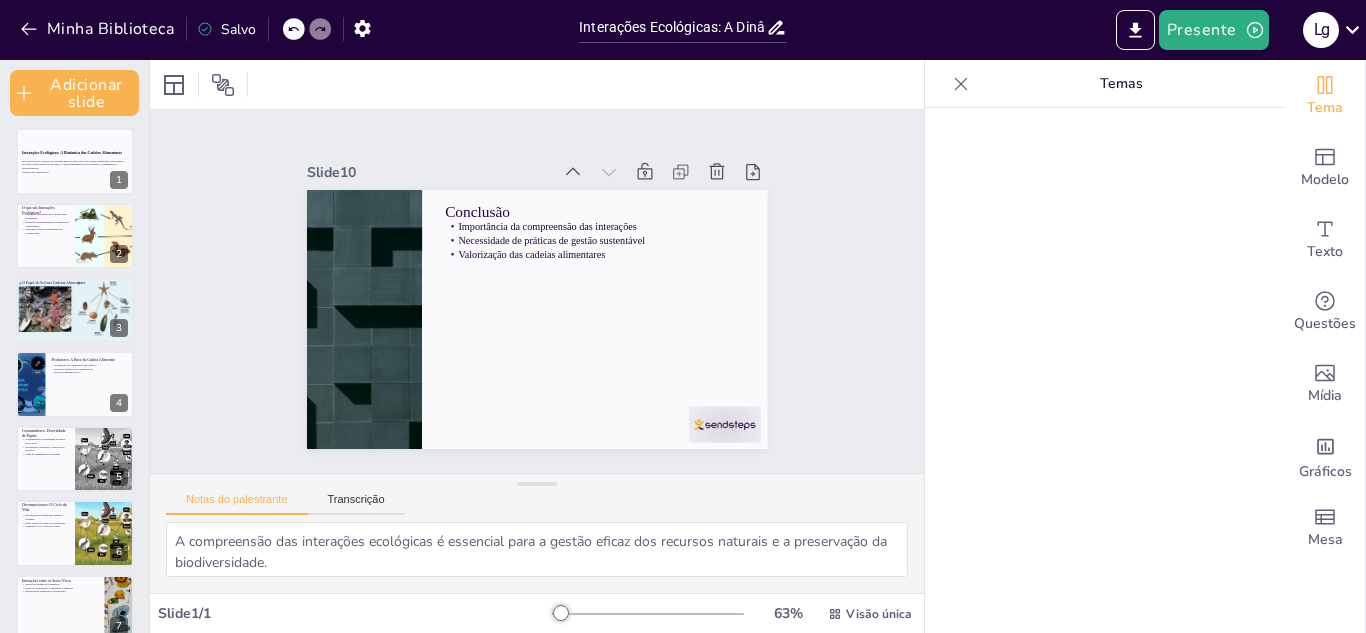 scroll, scrollTop: 0, scrollLeft: 0, axis: both 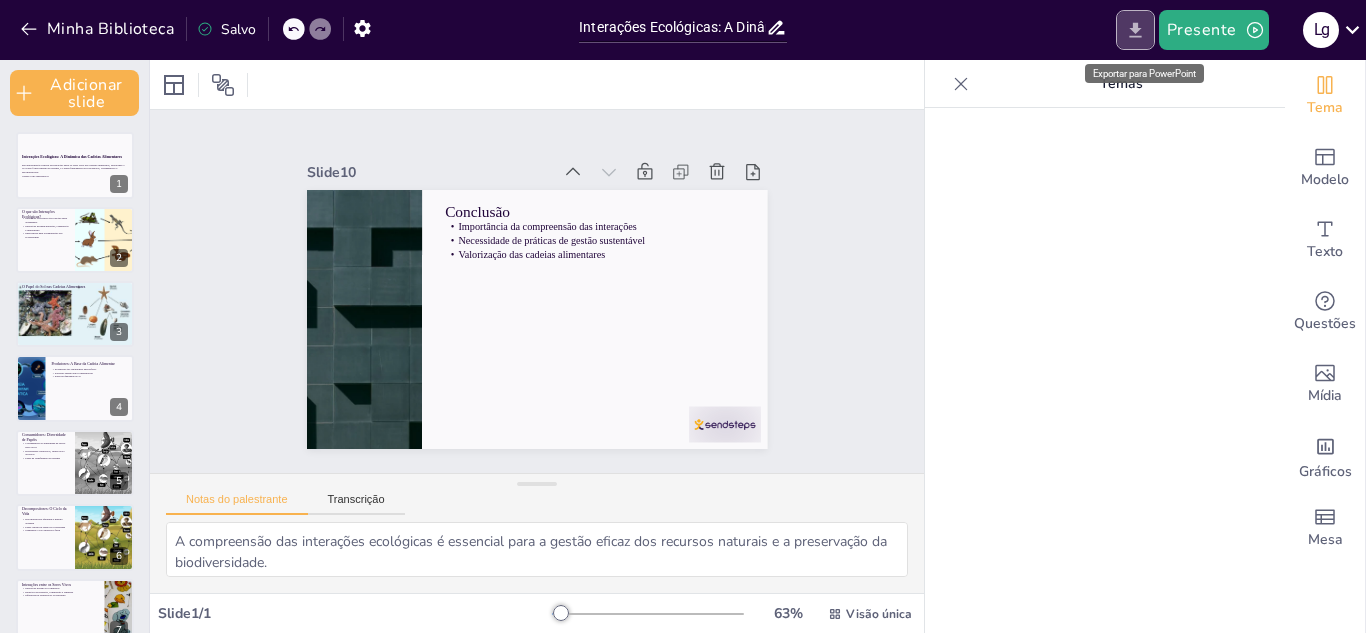 click 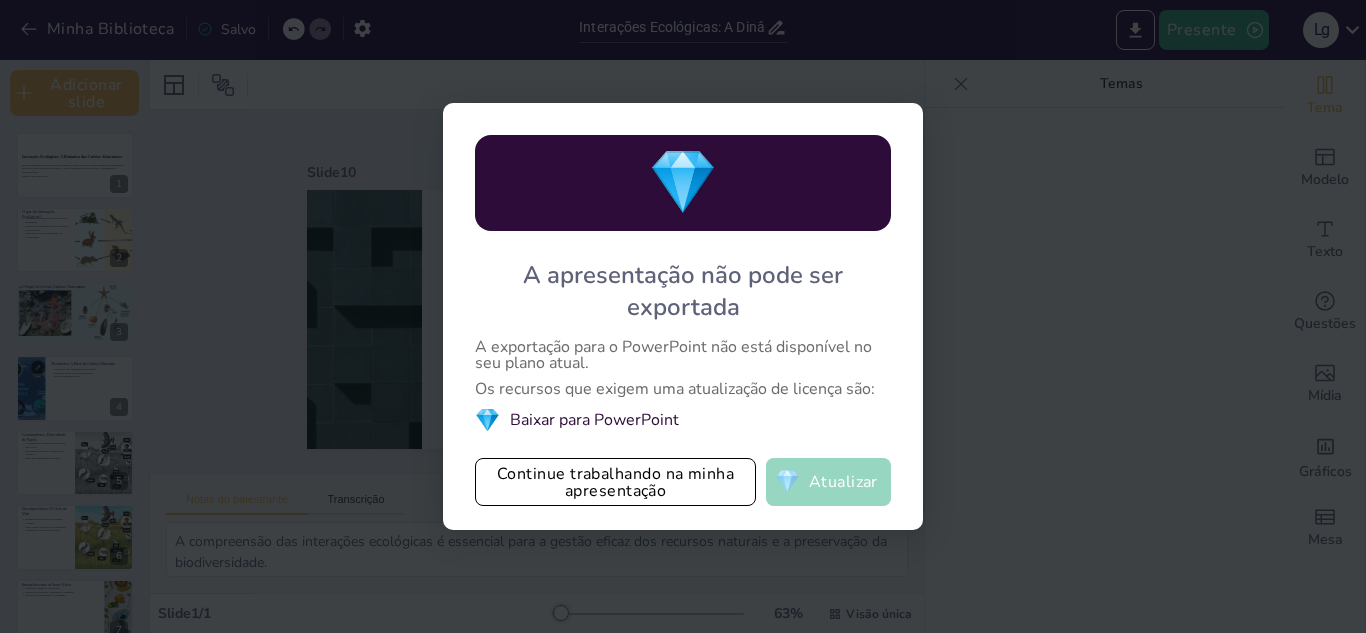 click on "Atualizar" at bounding box center (843, 483) 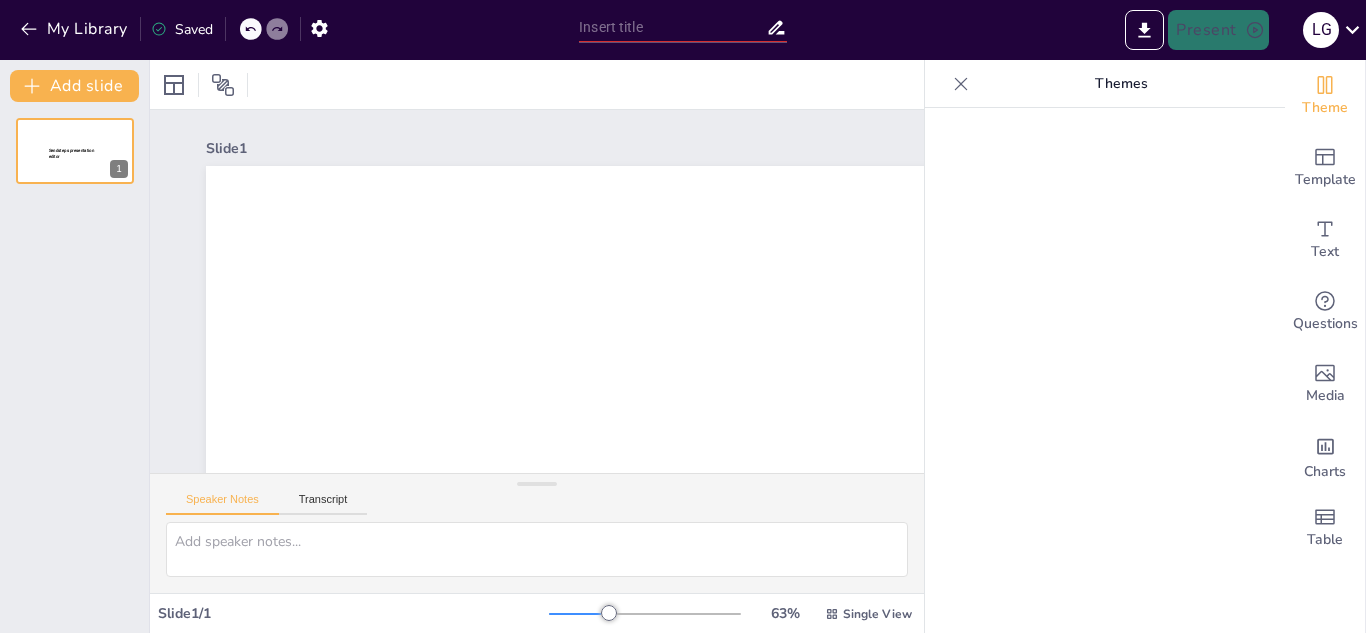 type on "Interações Ecológicas: A Dinâmica das Cadeias Alimentares" 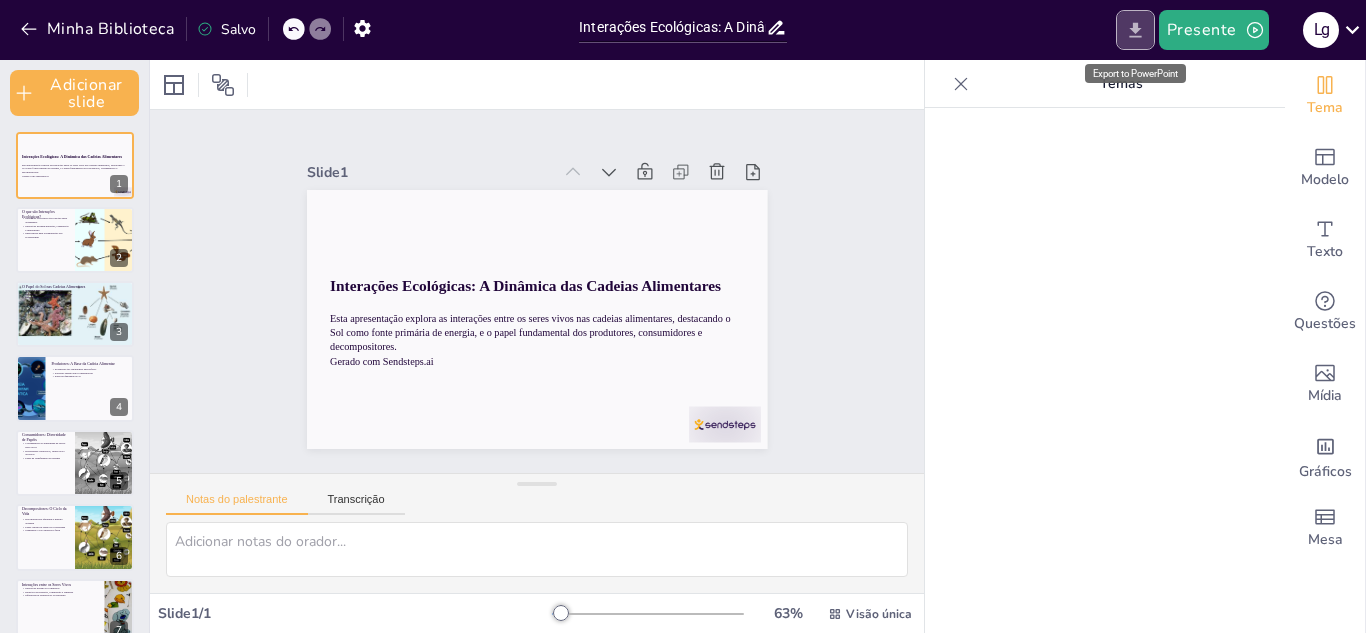 click at bounding box center (1135, 30) 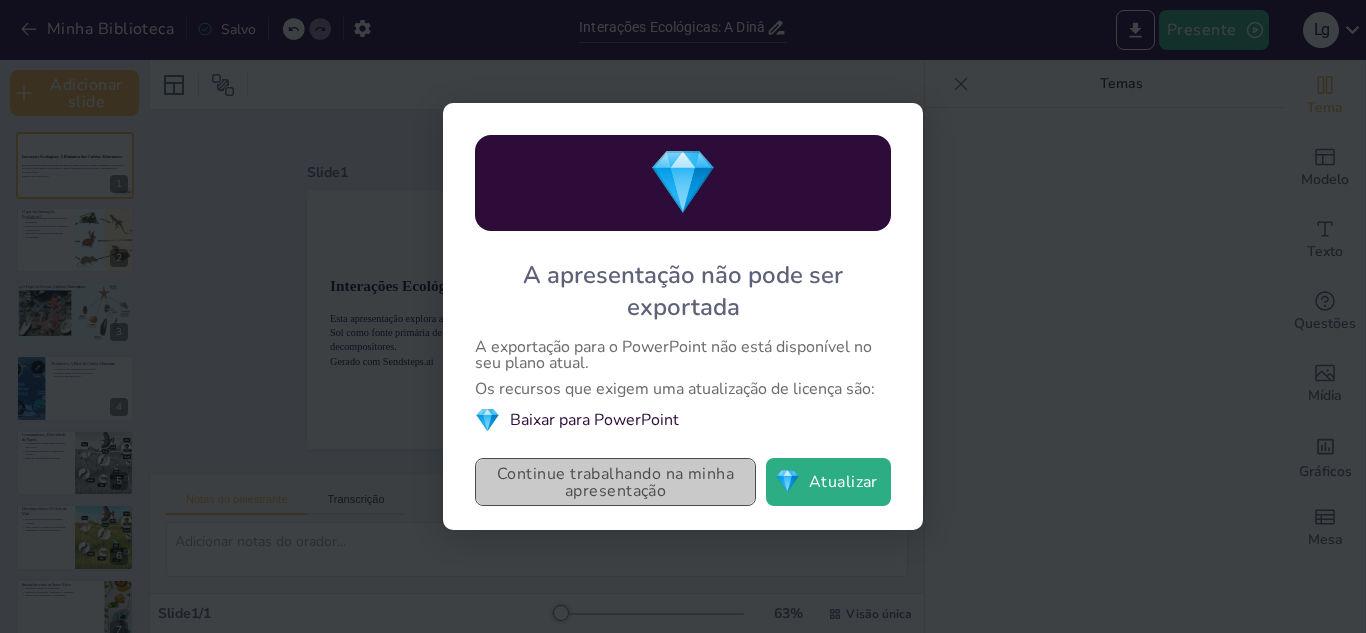 click on "Continue trabalhando na minha apresentação" at bounding box center (615, 482) 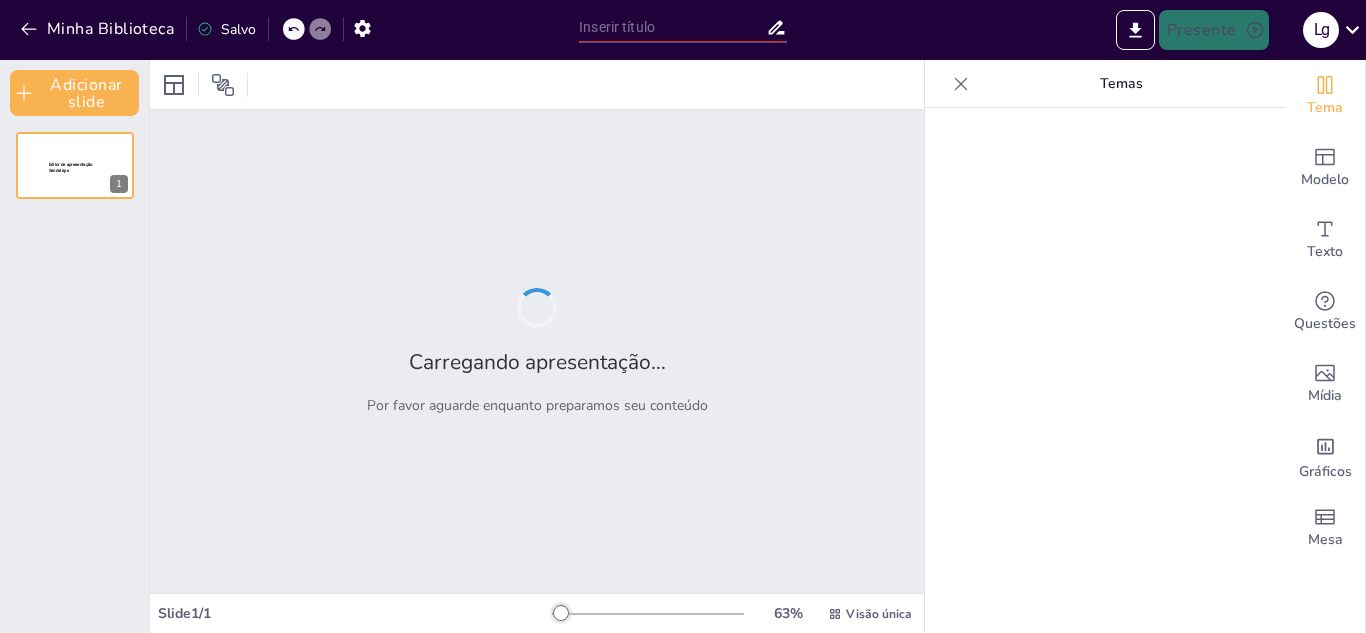 type on "Interações Ecológicas: A Dinâmica das Cadeias Alimentares" 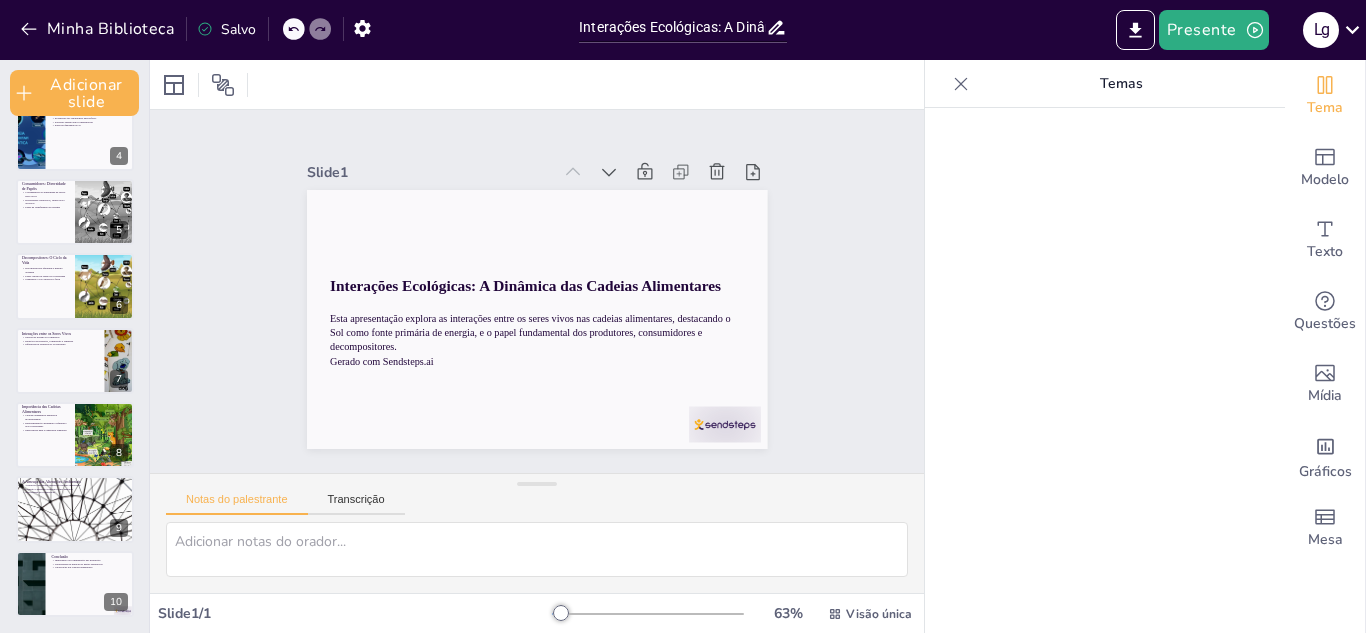 scroll, scrollTop: 0, scrollLeft: 0, axis: both 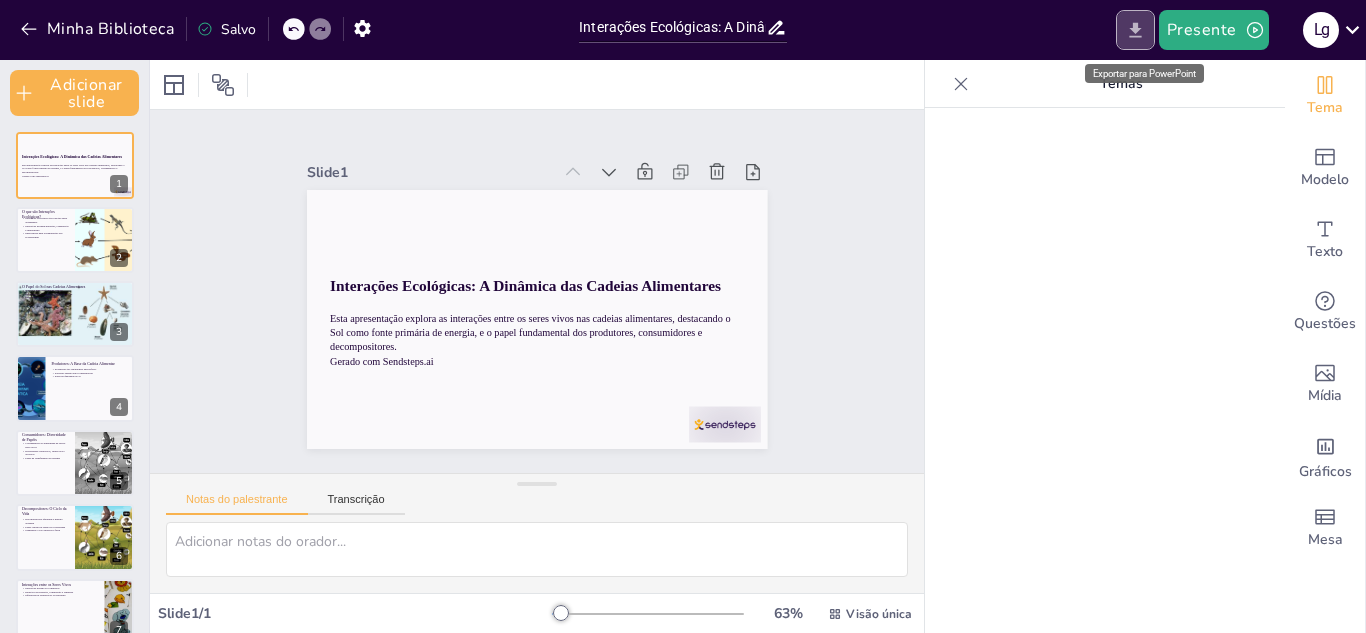 click at bounding box center (1135, 30) 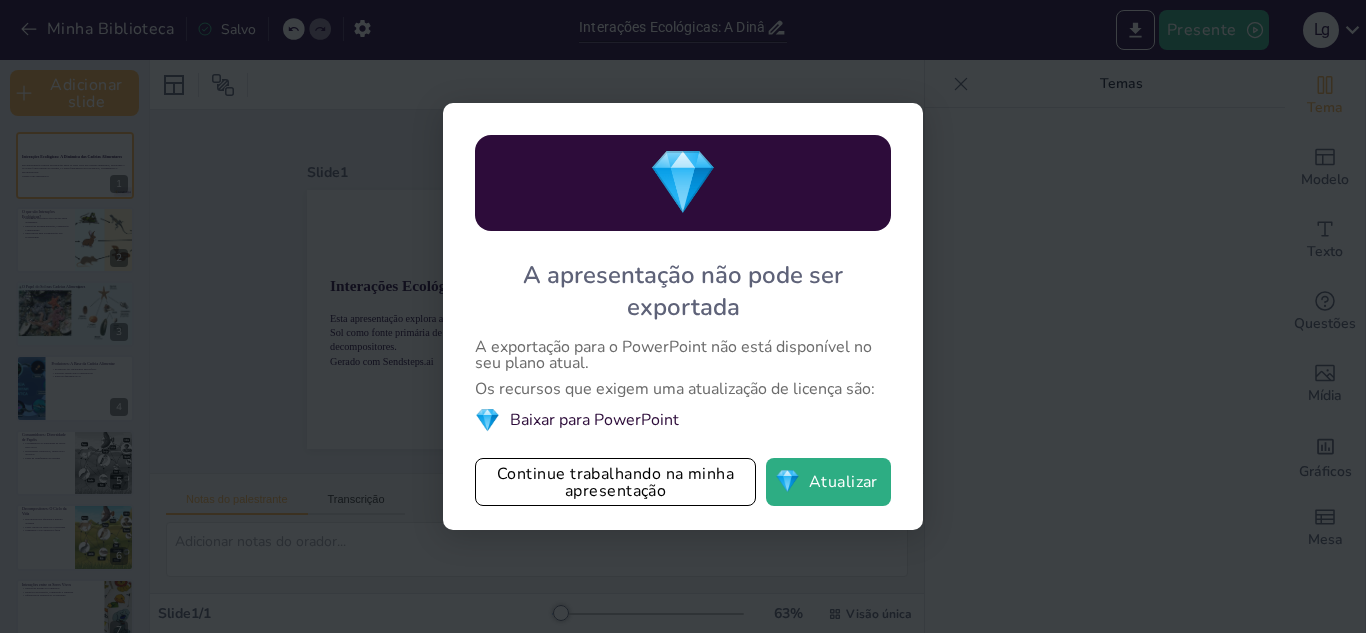 click on "Baixar para PowerPoint" at bounding box center [594, 420] 